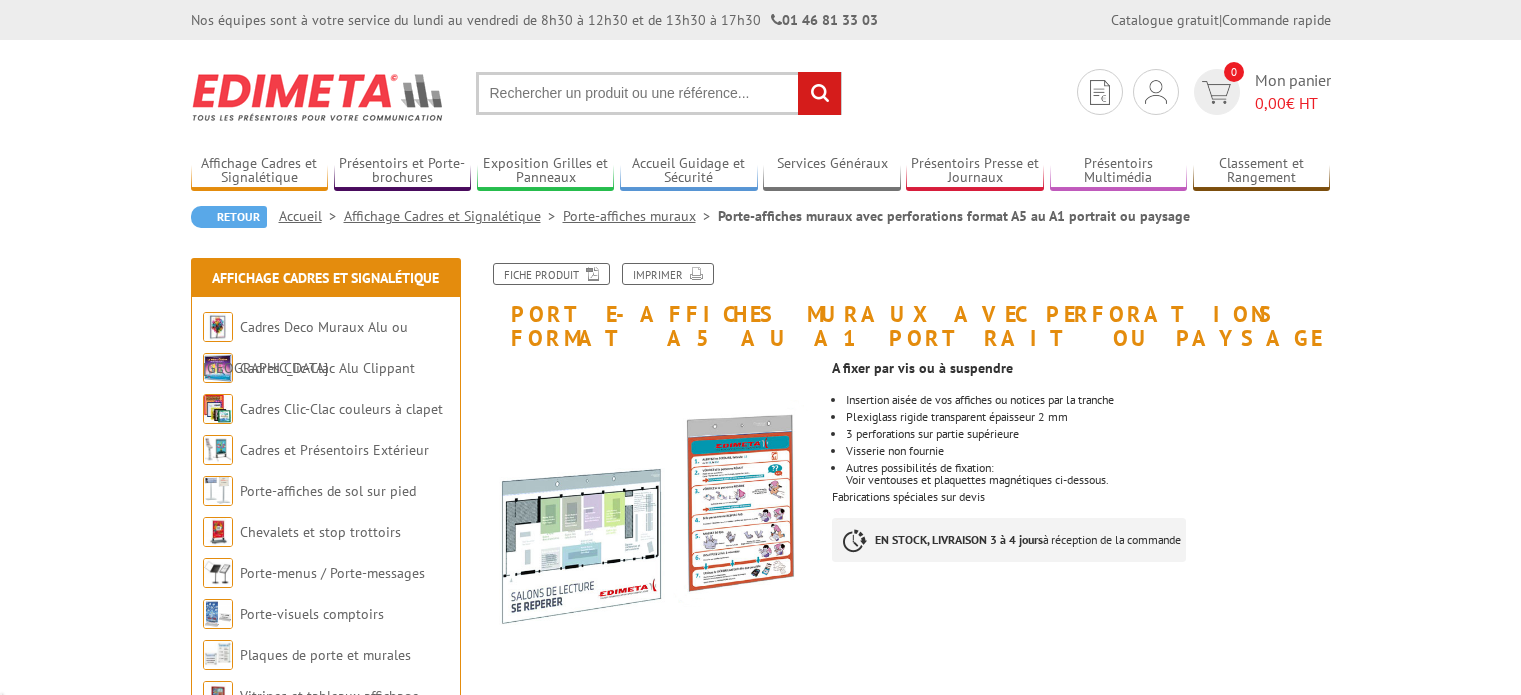 scroll, scrollTop: 0, scrollLeft: 0, axis: both 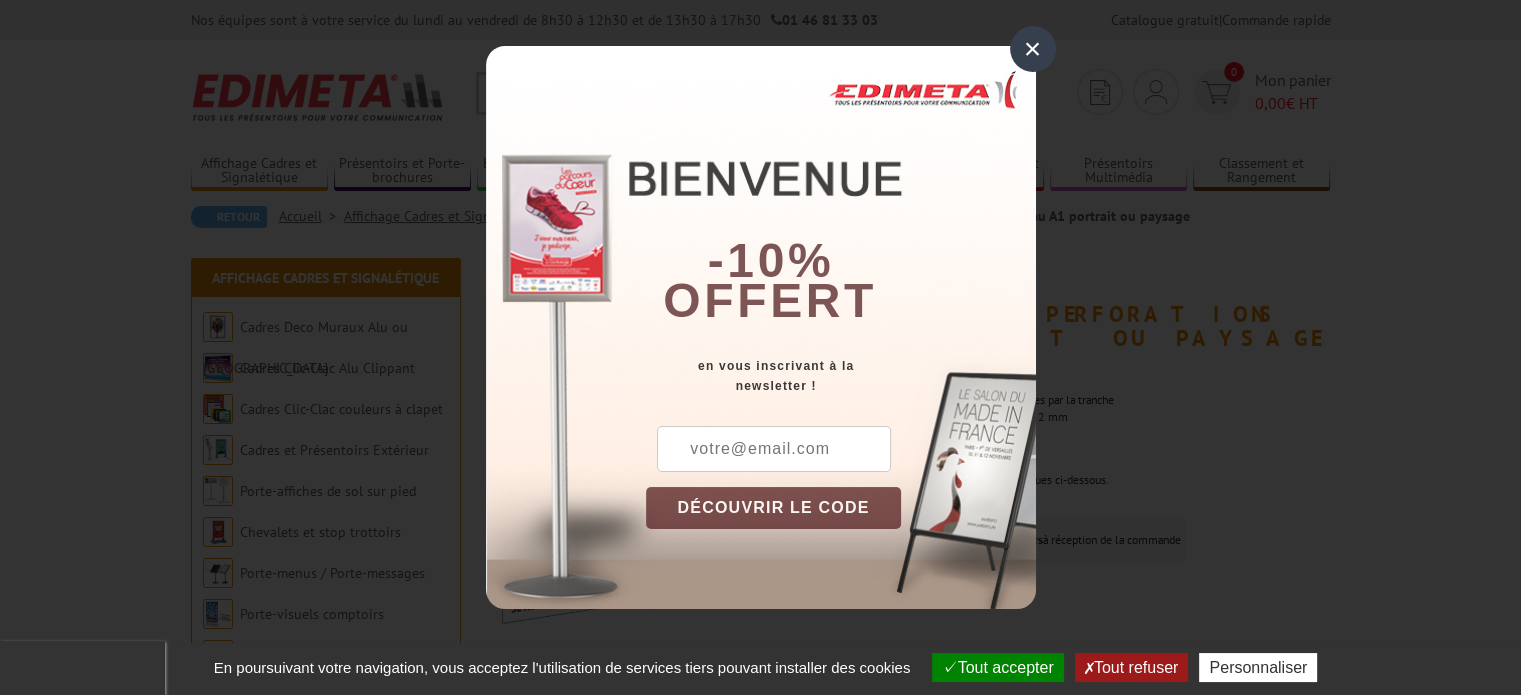 click on "×" at bounding box center [1033, 49] 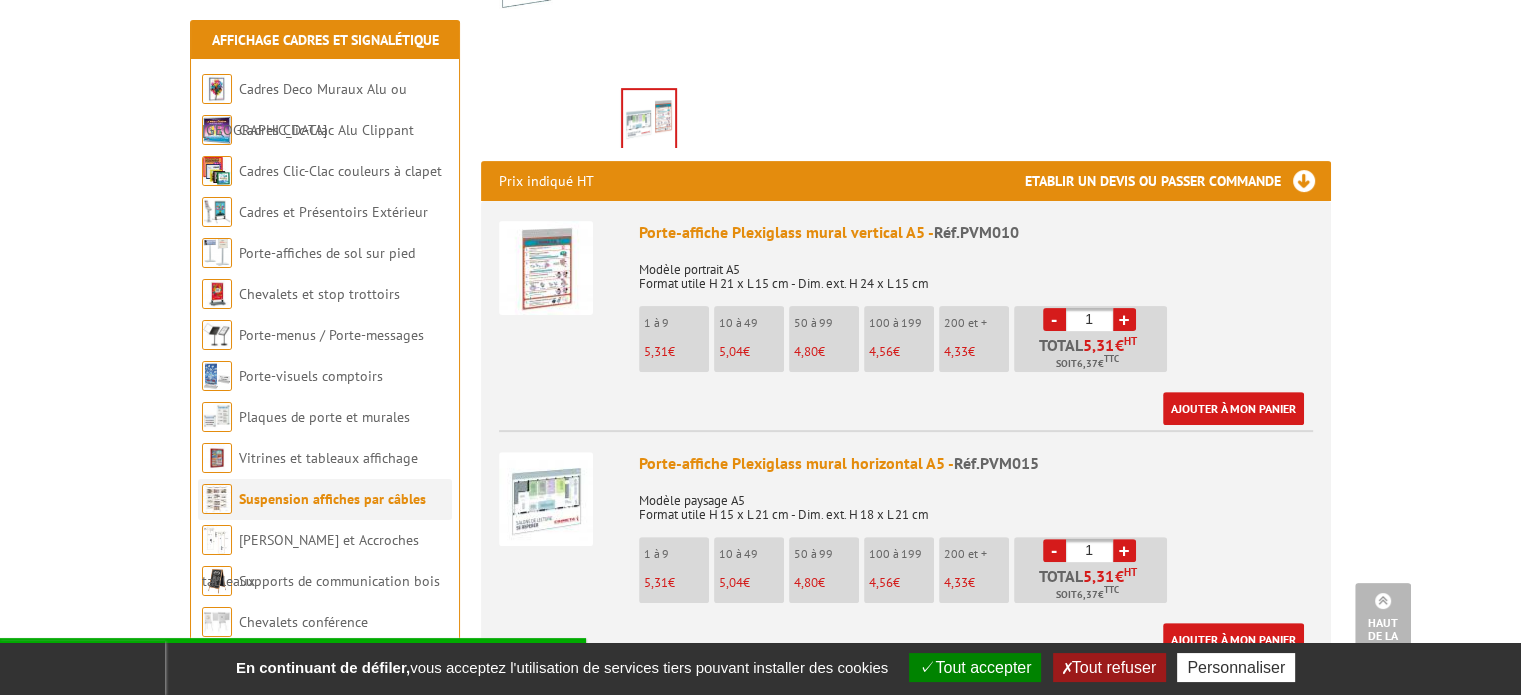 scroll, scrollTop: 600, scrollLeft: 0, axis: vertical 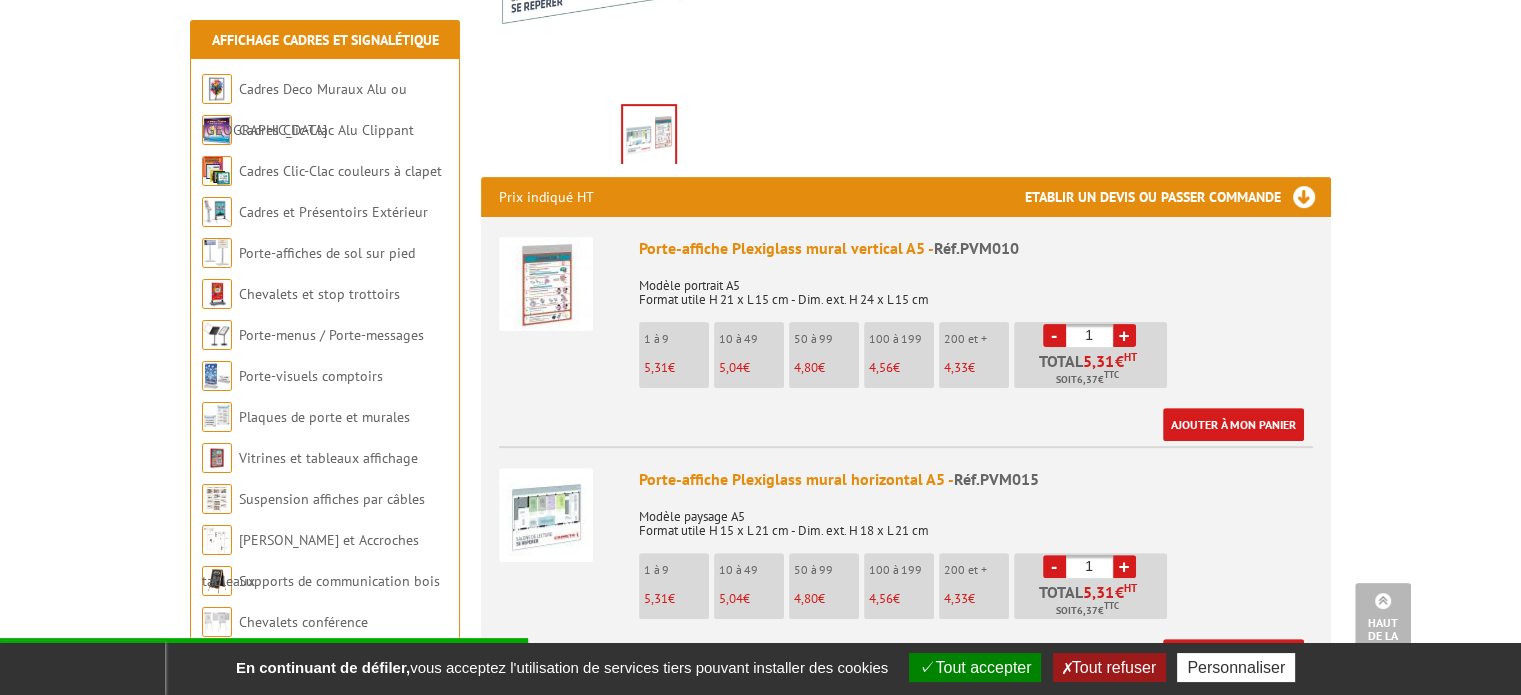 click on "Porte-affiche Plexiglass mural vertical A5 -  Réf.PVM010
Modèle portrait A5 Format utile H 21 x L 15 cm - Dim. ext. H 24 x L 15 cm
1 à 9
5,31  €
10 à 49 5,04  € 50 à 99 4,80  € 100 à 199 4,56  €" at bounding box center [976, 339] 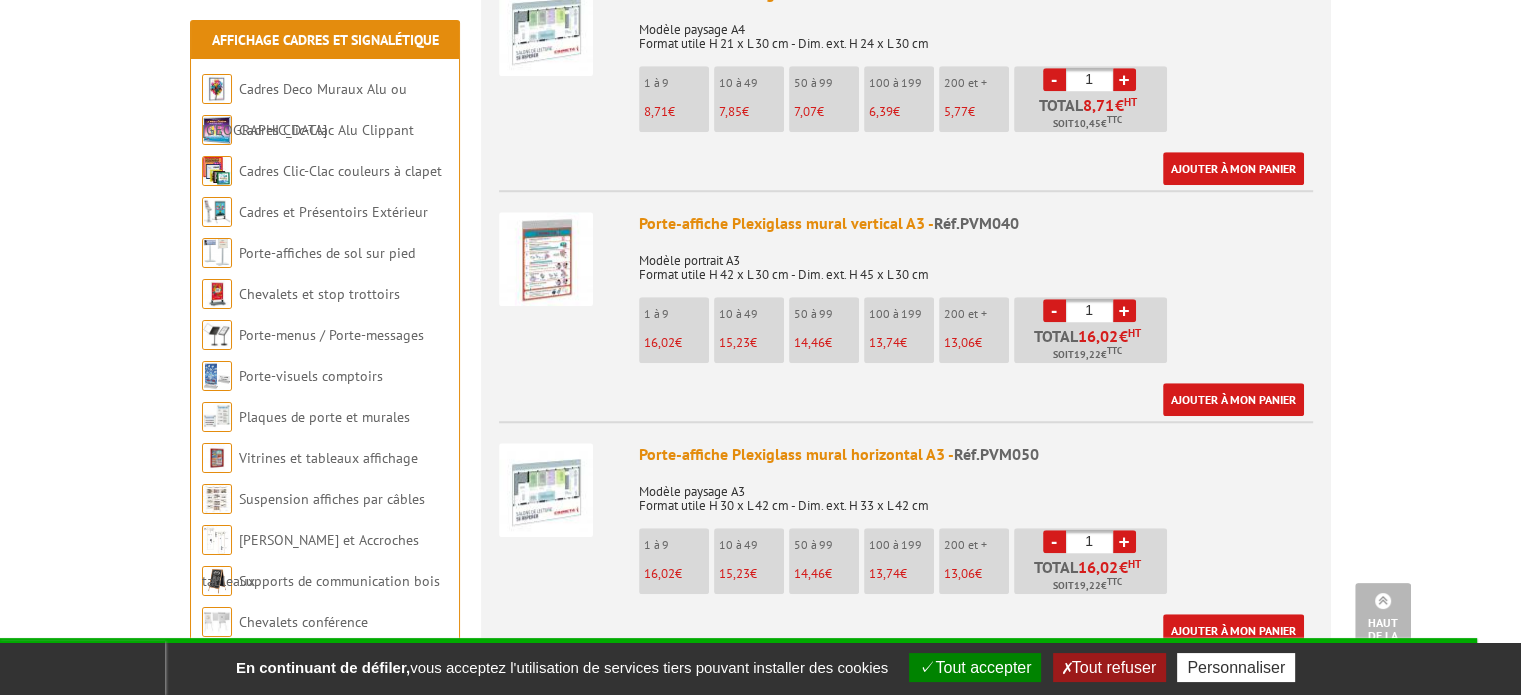 scroll, scrollTop: 1700, scrollLeft: 0, axis: vertical 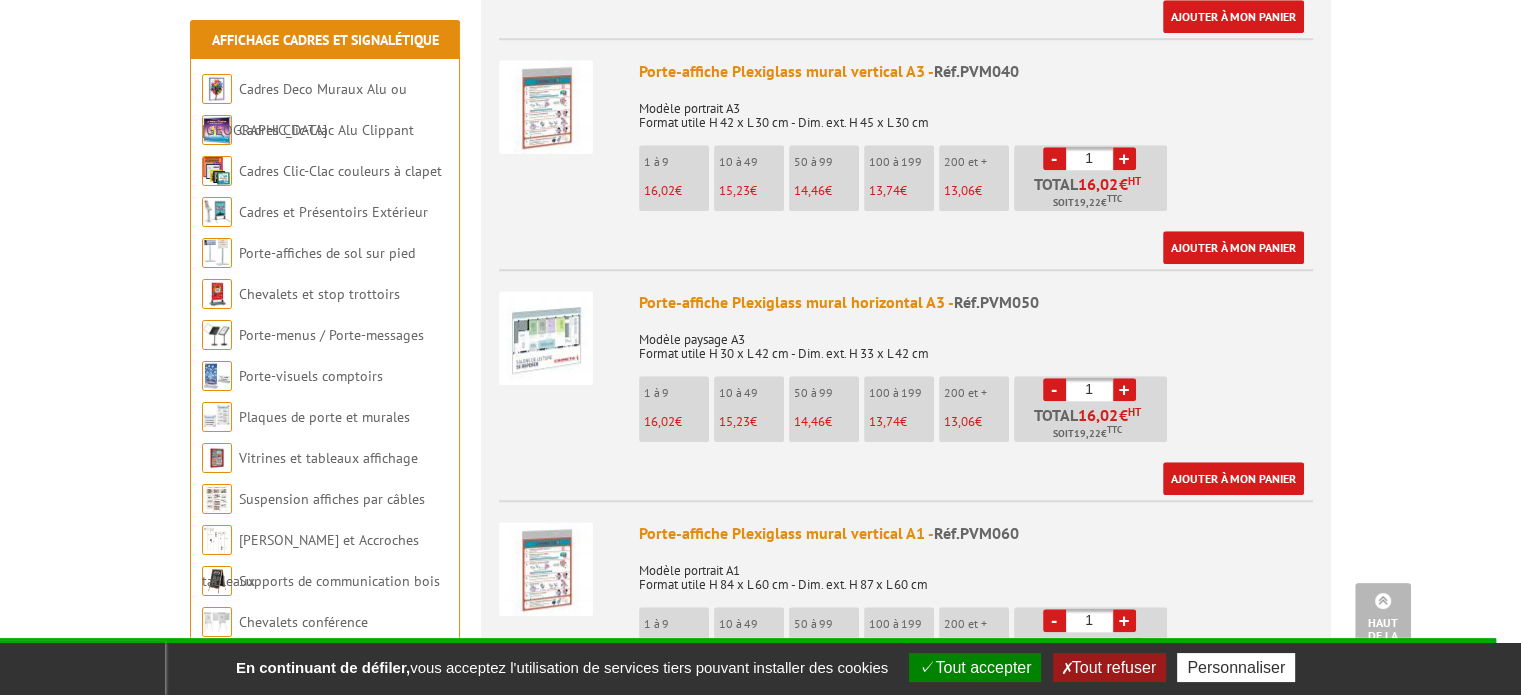 click at bounding box center [546, 338] 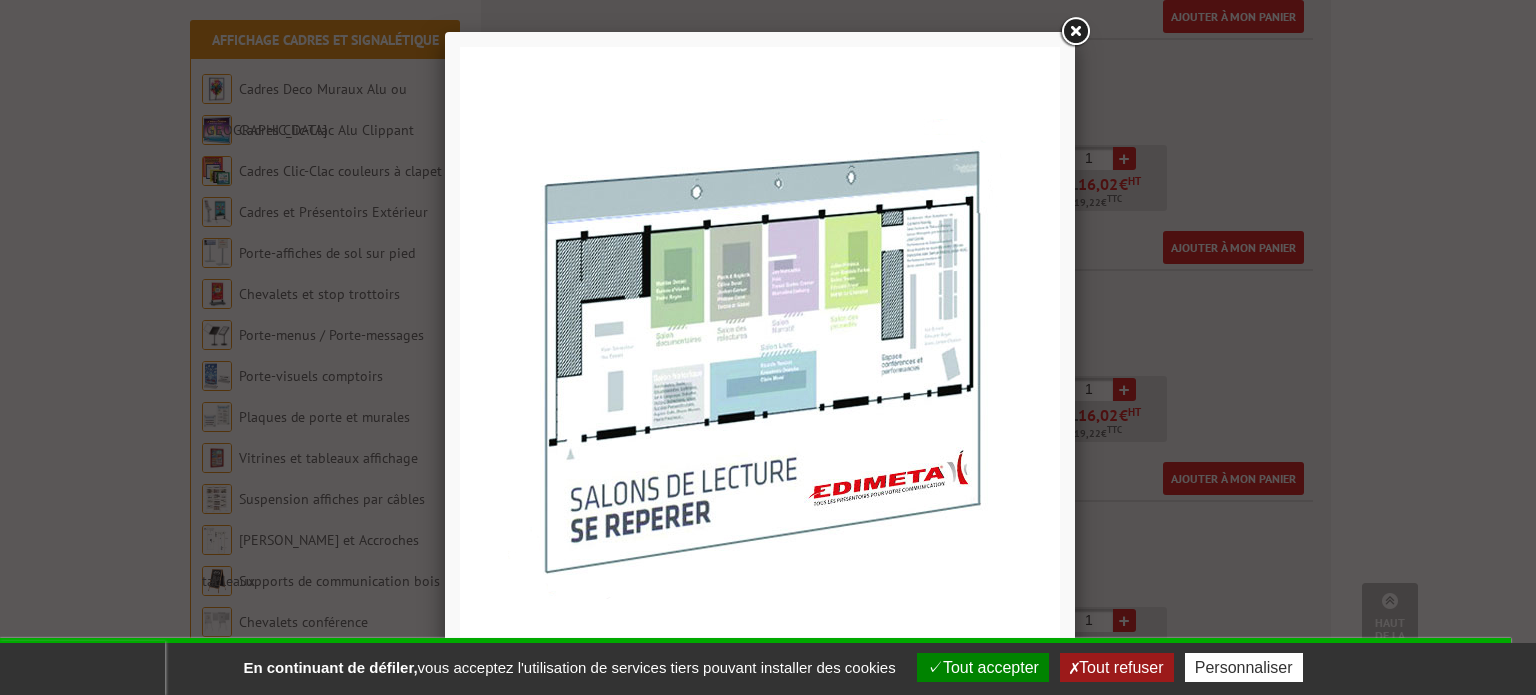 click at bounding box center (1075, 32) 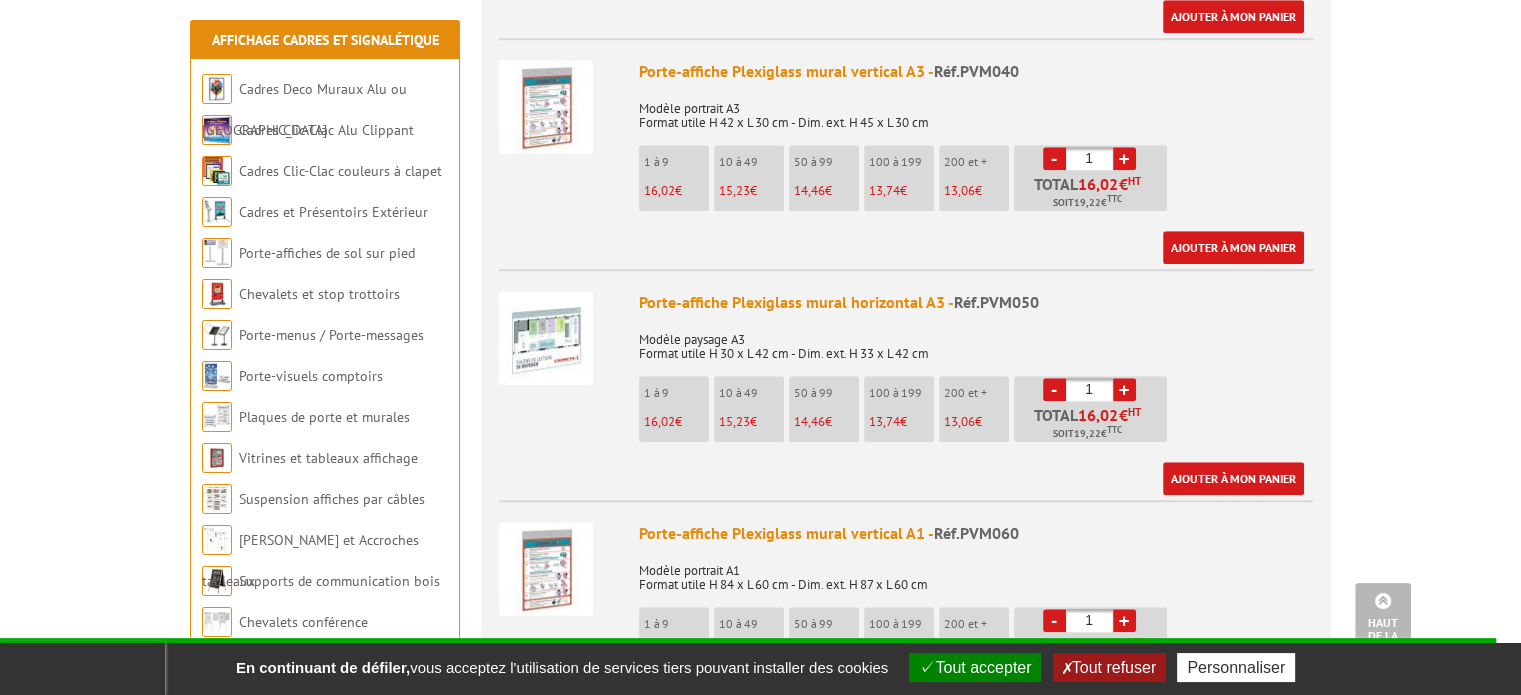 click on "Réf.PVM050" at bounding box center (996, 302) 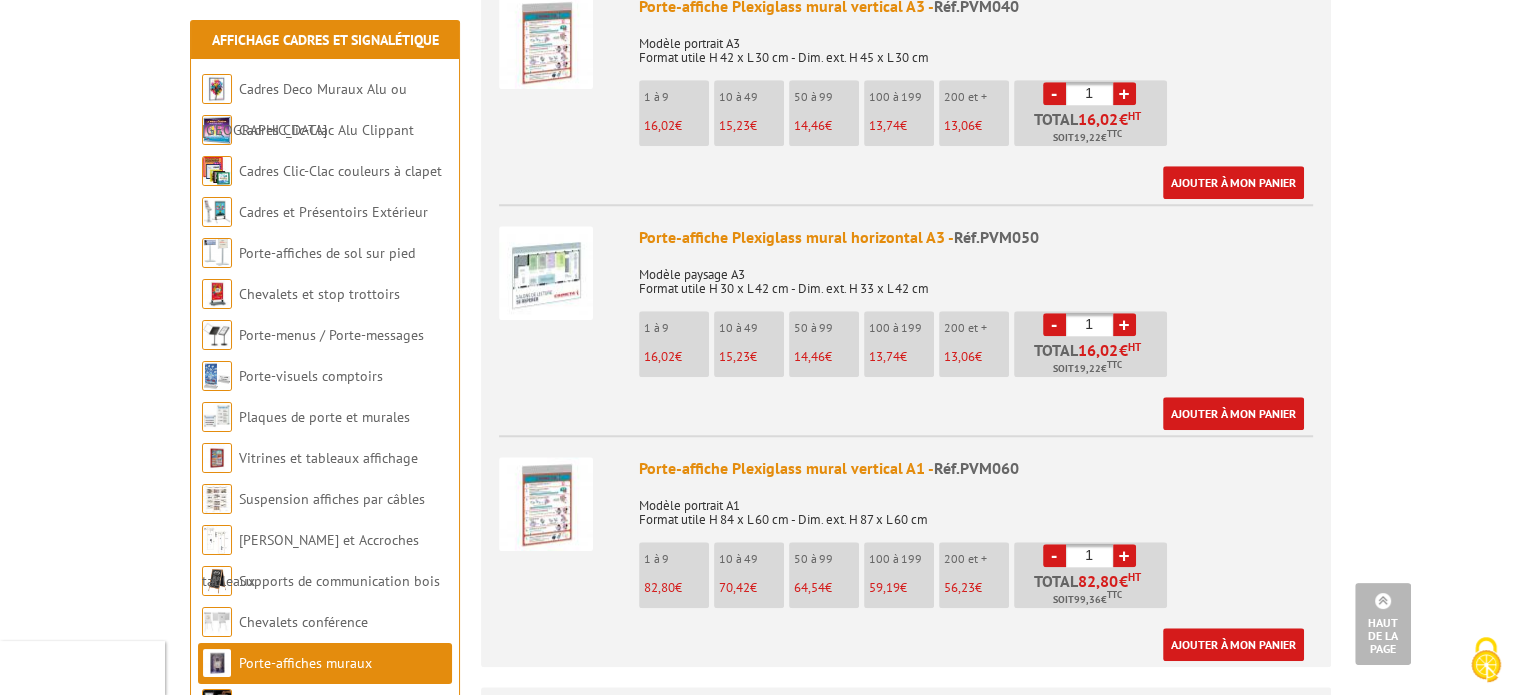 scroll, scrollTop: 1800, scrollLeft: 0, axis: vertical 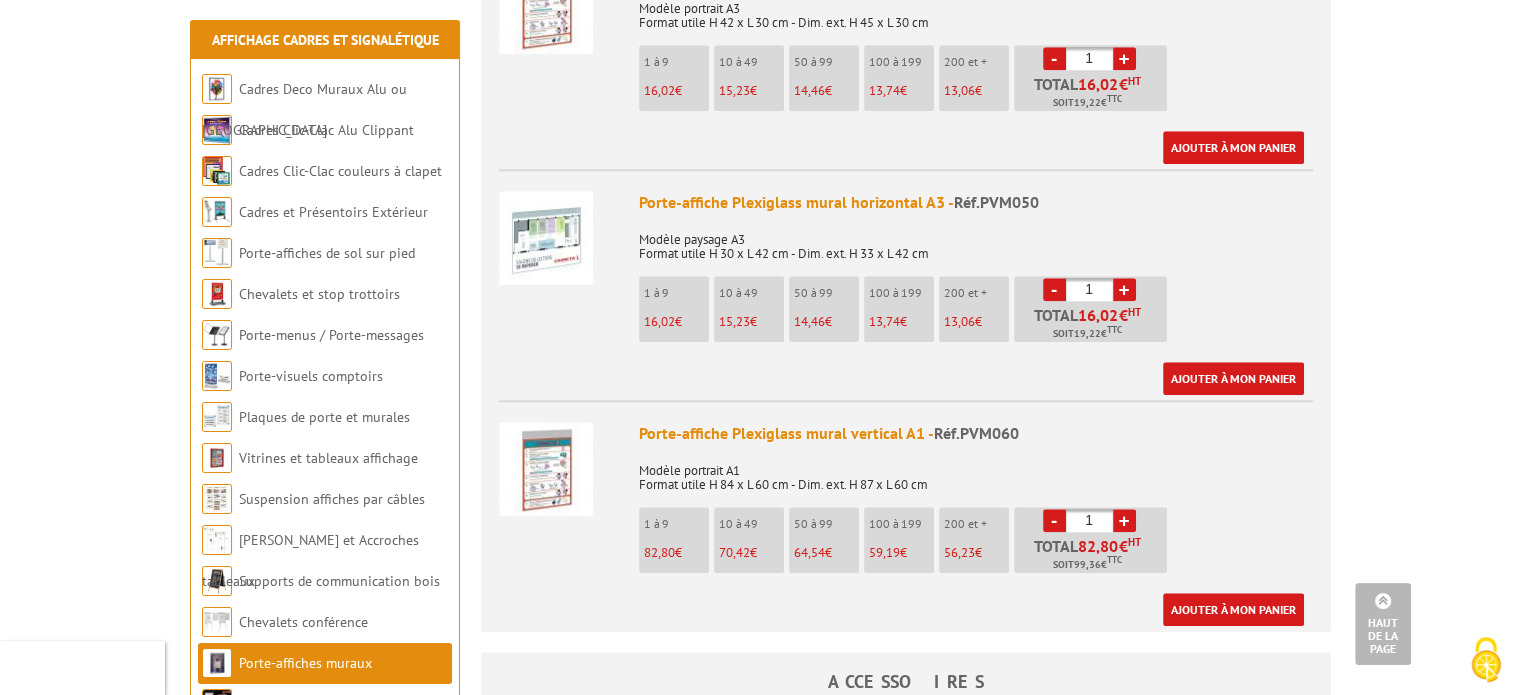click on "Modèle portrait A1 Format utile H 84 x L 60 cm - Dim. ext. H 87 x L 60 cm" at bounding box center (976, 471) 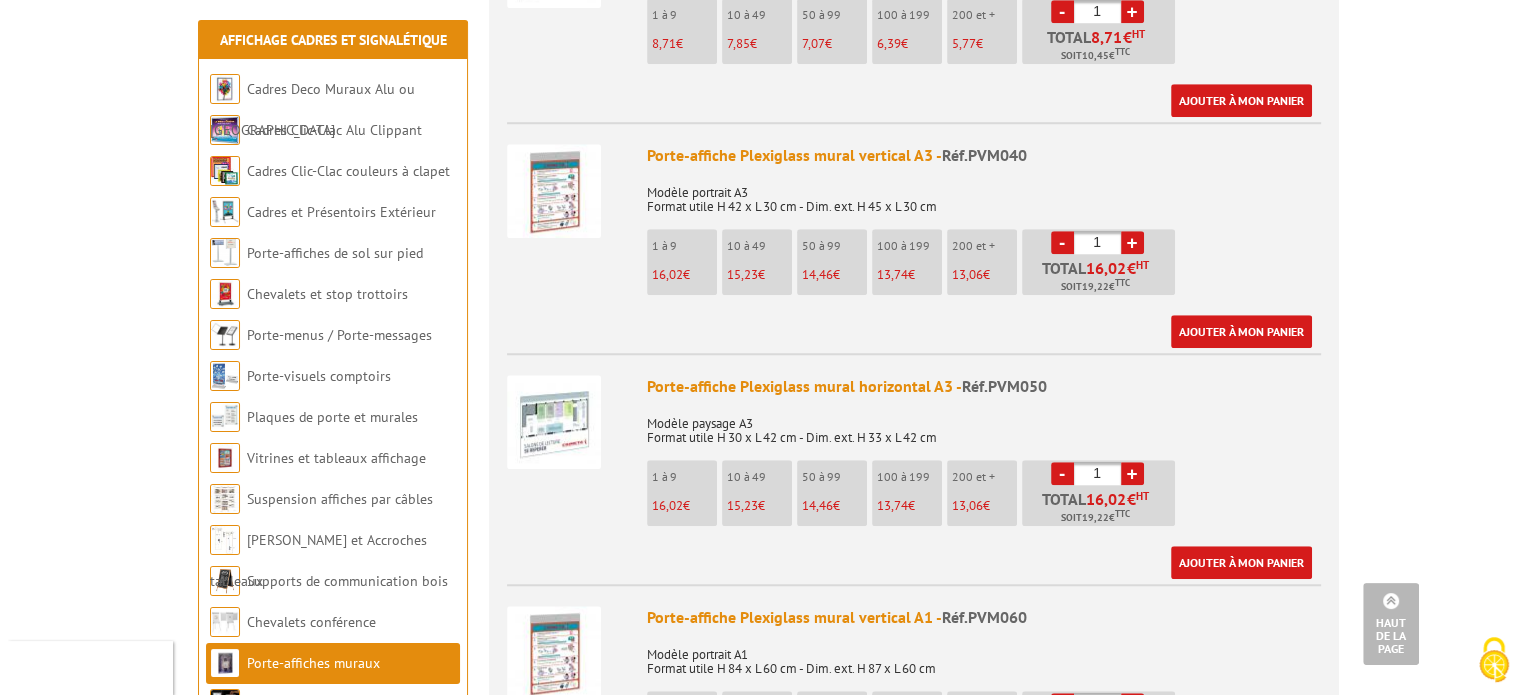 scroll, scrollTop: 1600, scrollLeft: 0, axis: vertical 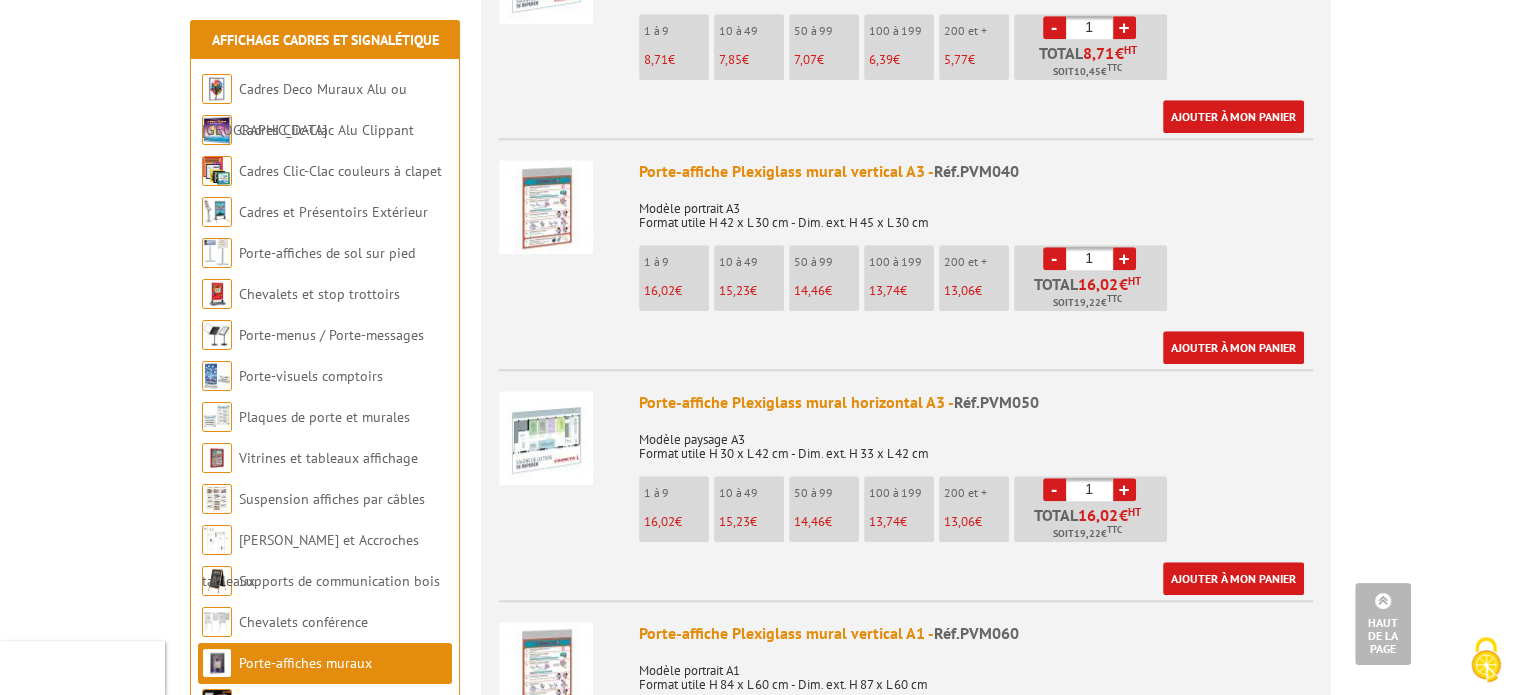 click on "1 à 9
16,02  €" at bounding box center (674, 509) 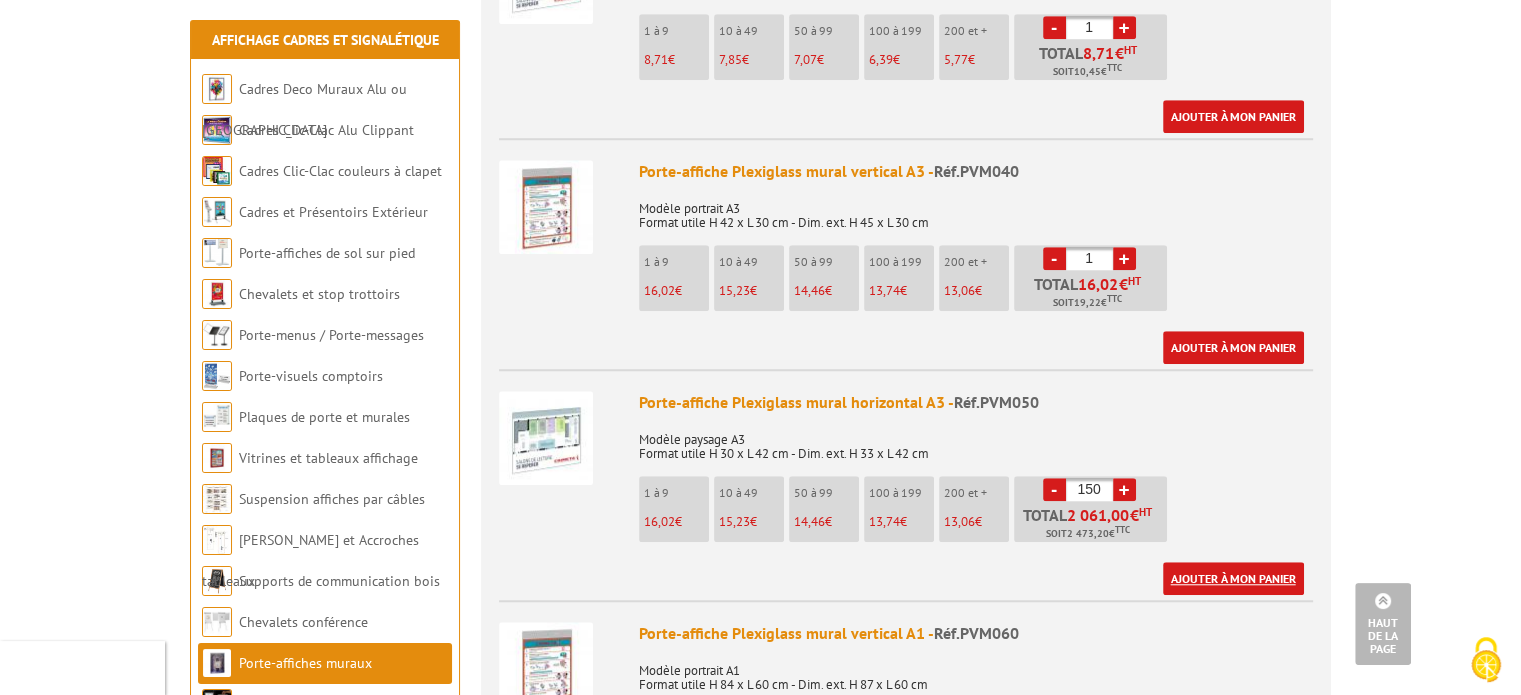 type on "150" 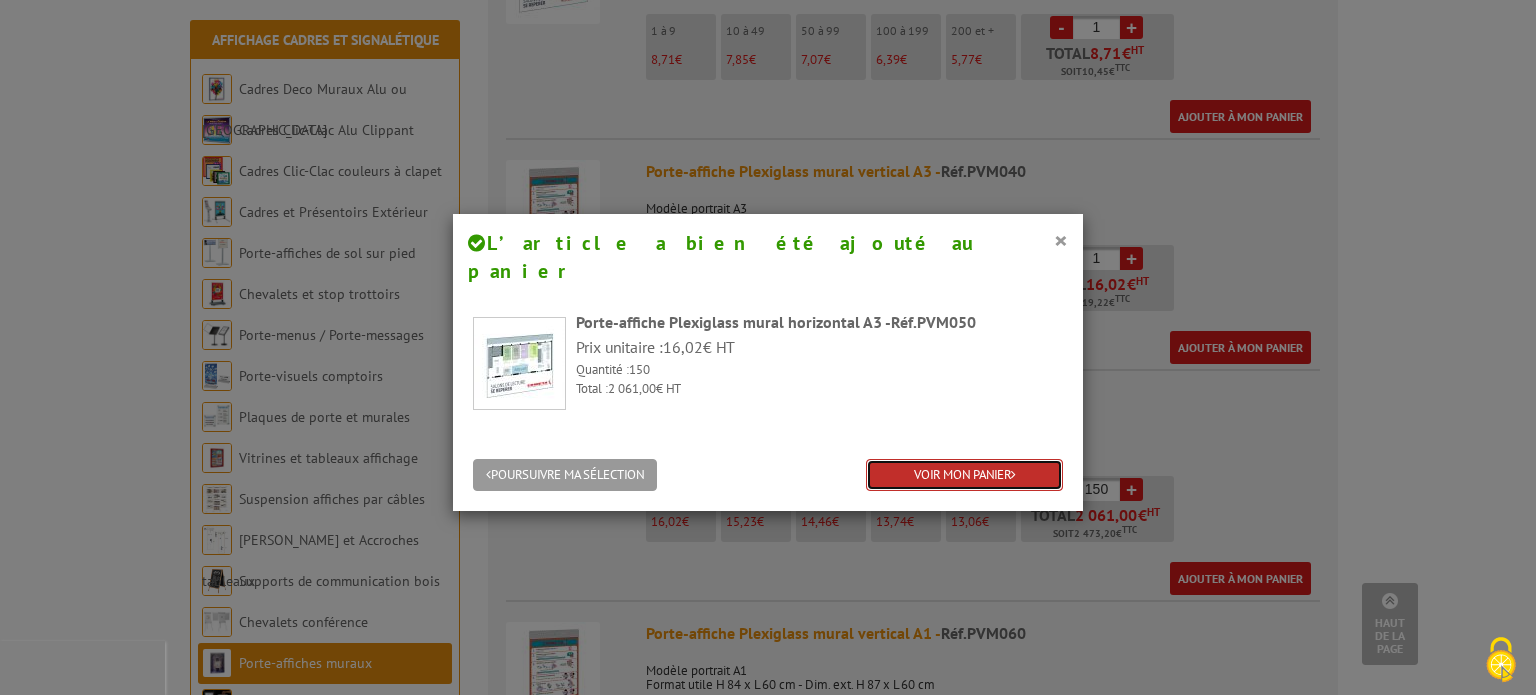 click on "VOIR MON PANIER" at bounding box center [964, 475] 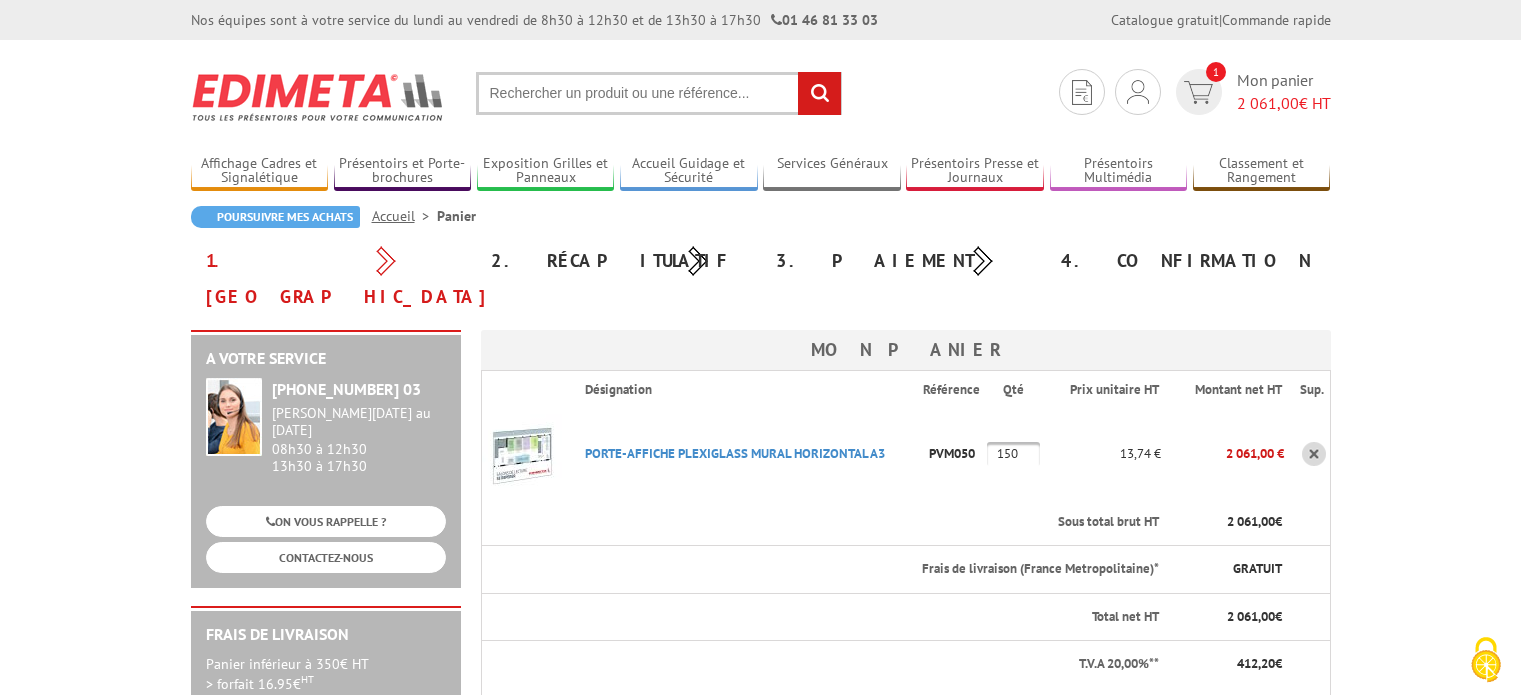 scroll, scrollTop: 0, scrollLeft: 0, axis: both 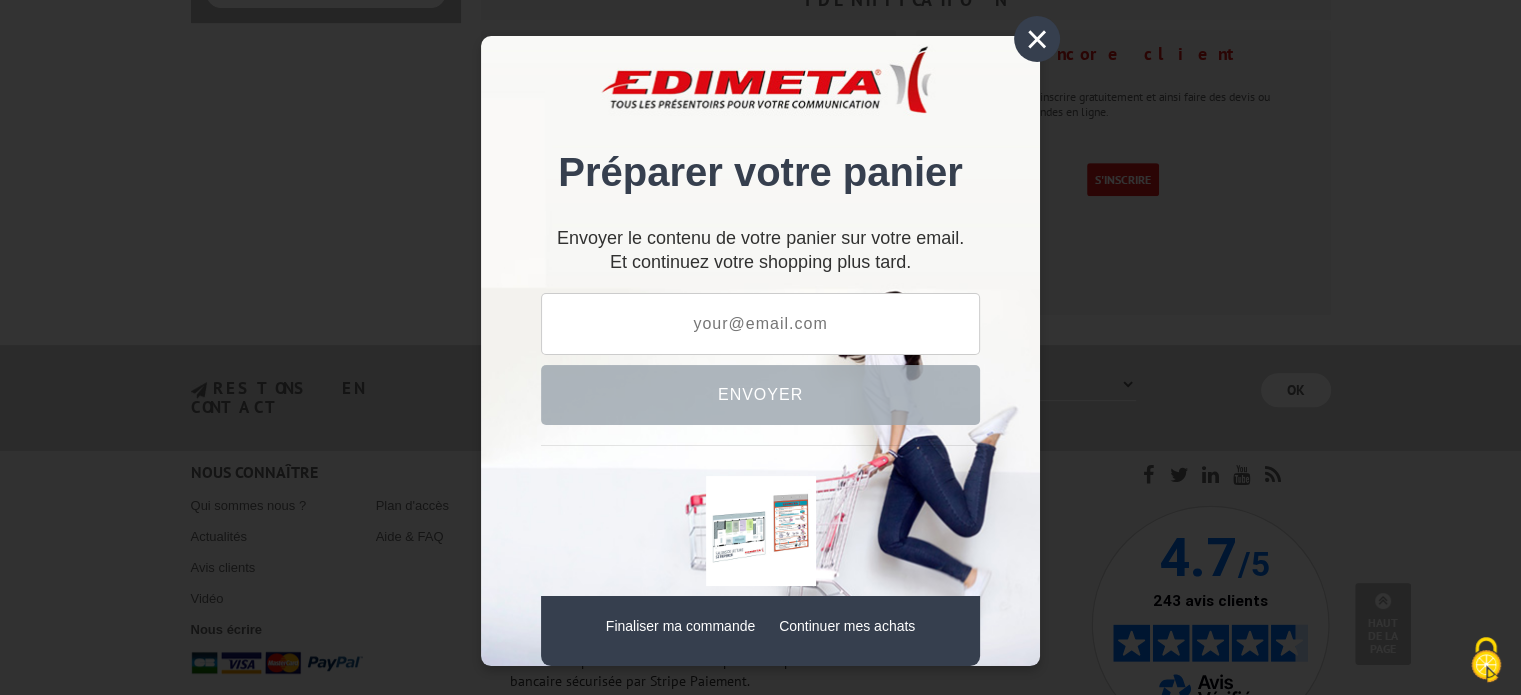 click on "Continuer mes achats" at bounding box center [847, 626] 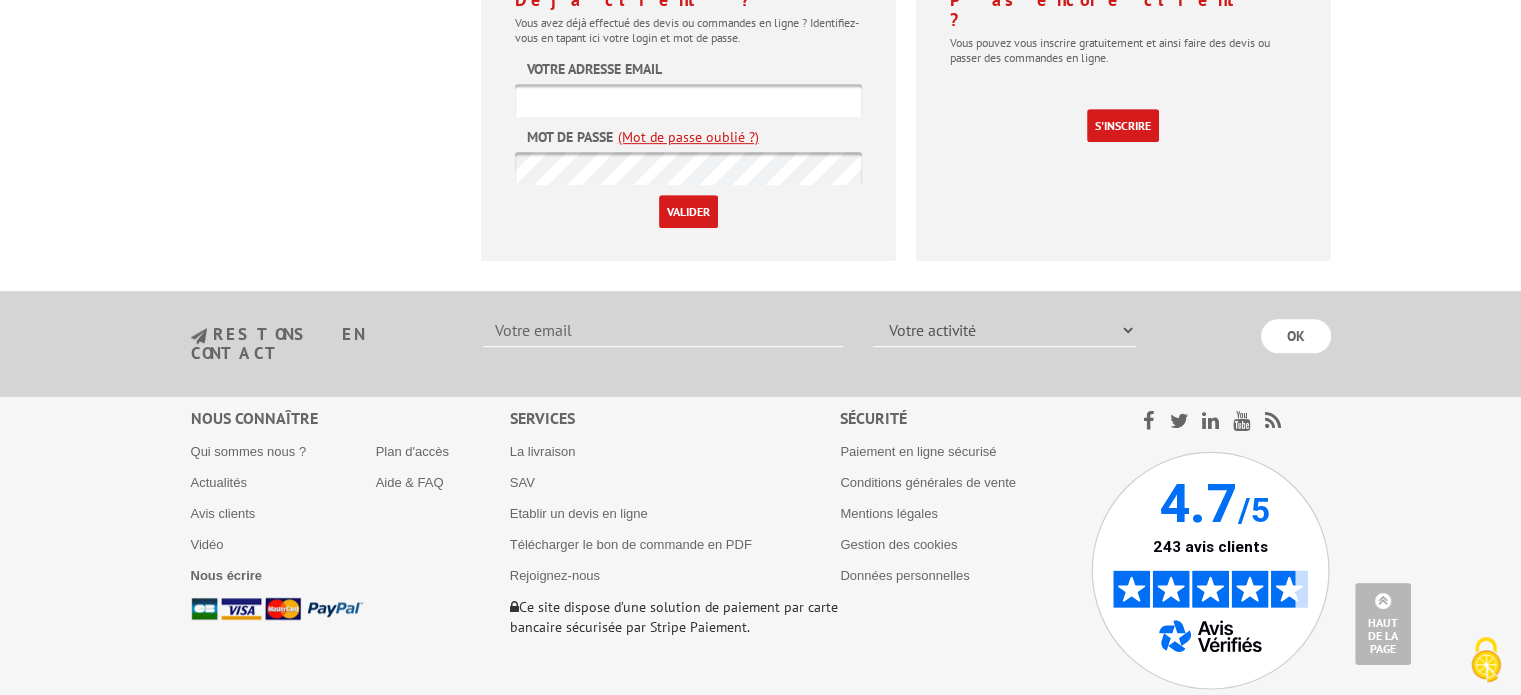 scroll, scrollTop: 992, scrollLeft: 0, axis: vertical 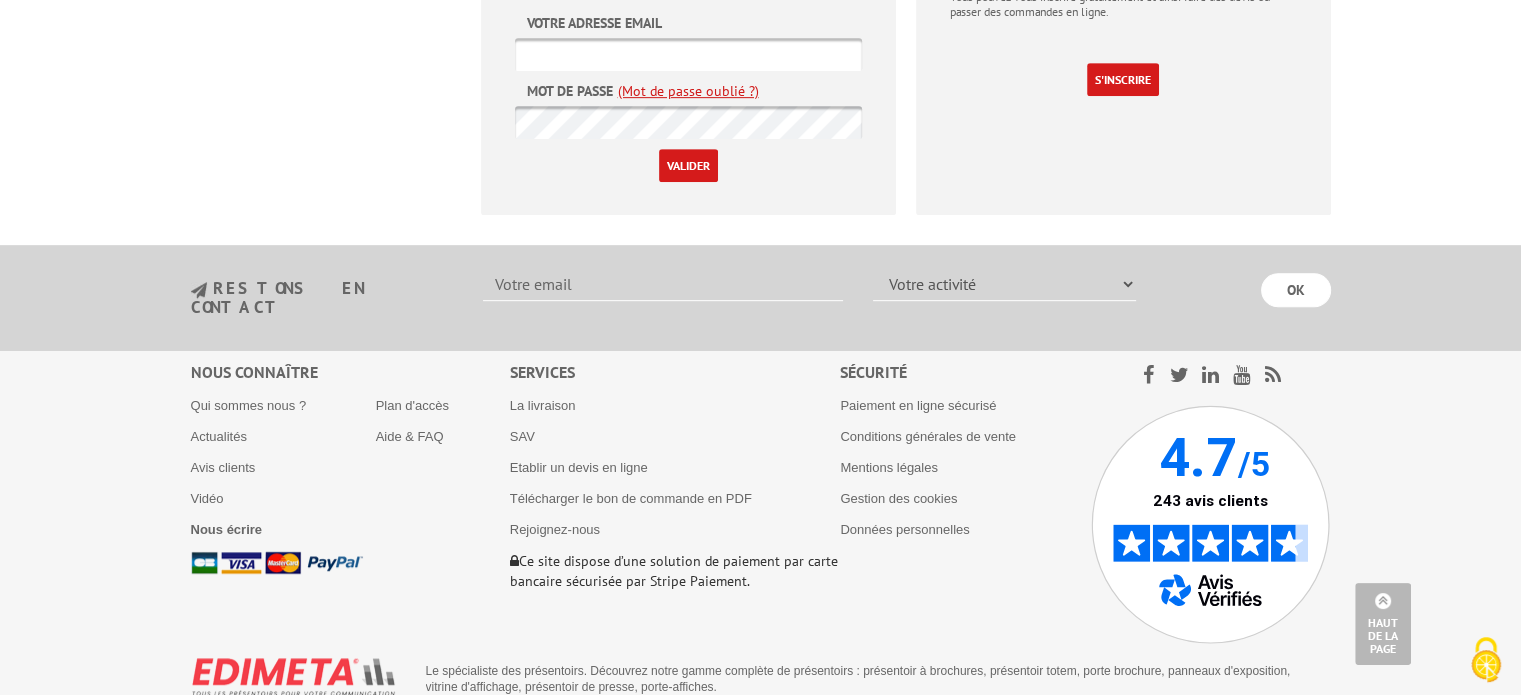 click on "Le spécialiste des présentoirs. Découvrez notre gamme complète de présentoirs : présentoir à brochures, présentoir totem, porte brochure, panneaux d'exposition, vitrine d'affichage, présentoir de presse, porte-affiches." at bounding box center [871, 679] 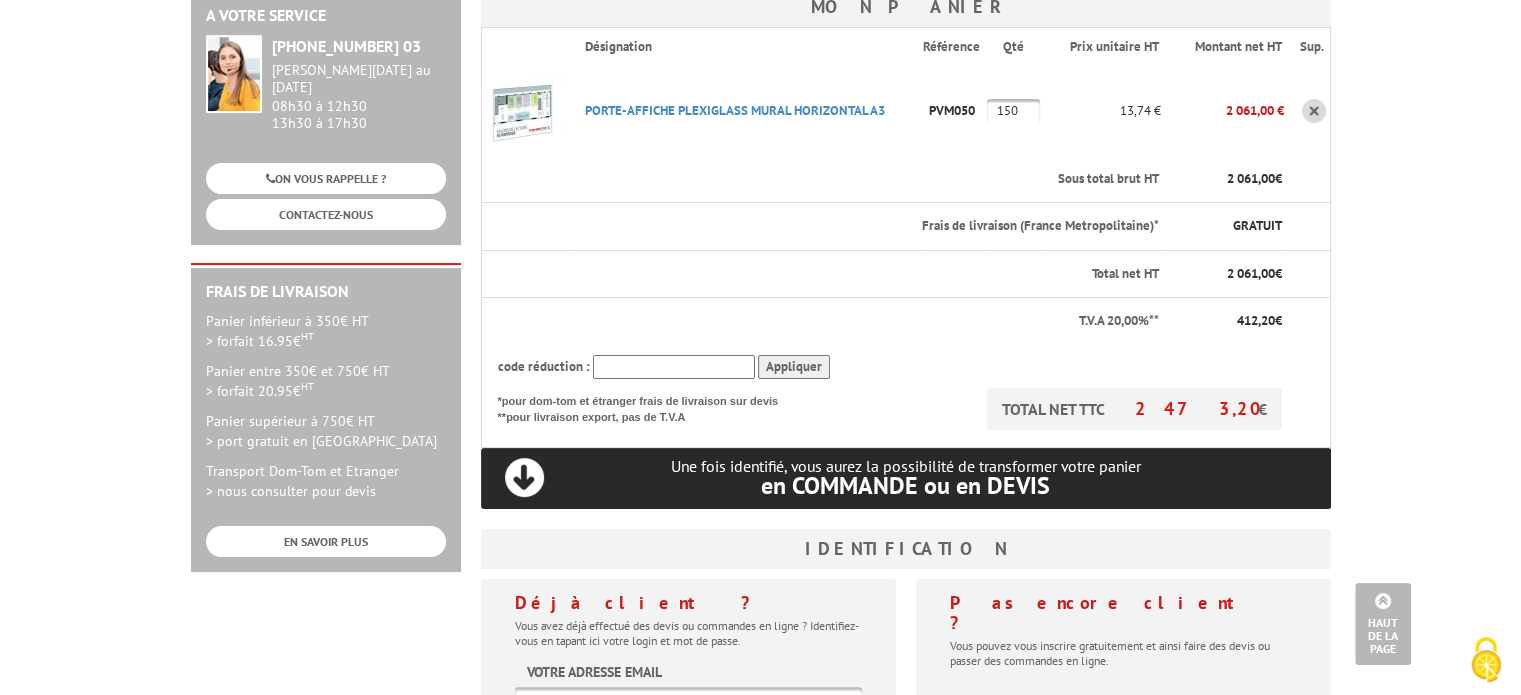 scroll, scrollTop: 92, scrollLeft: 0, axis: vertical 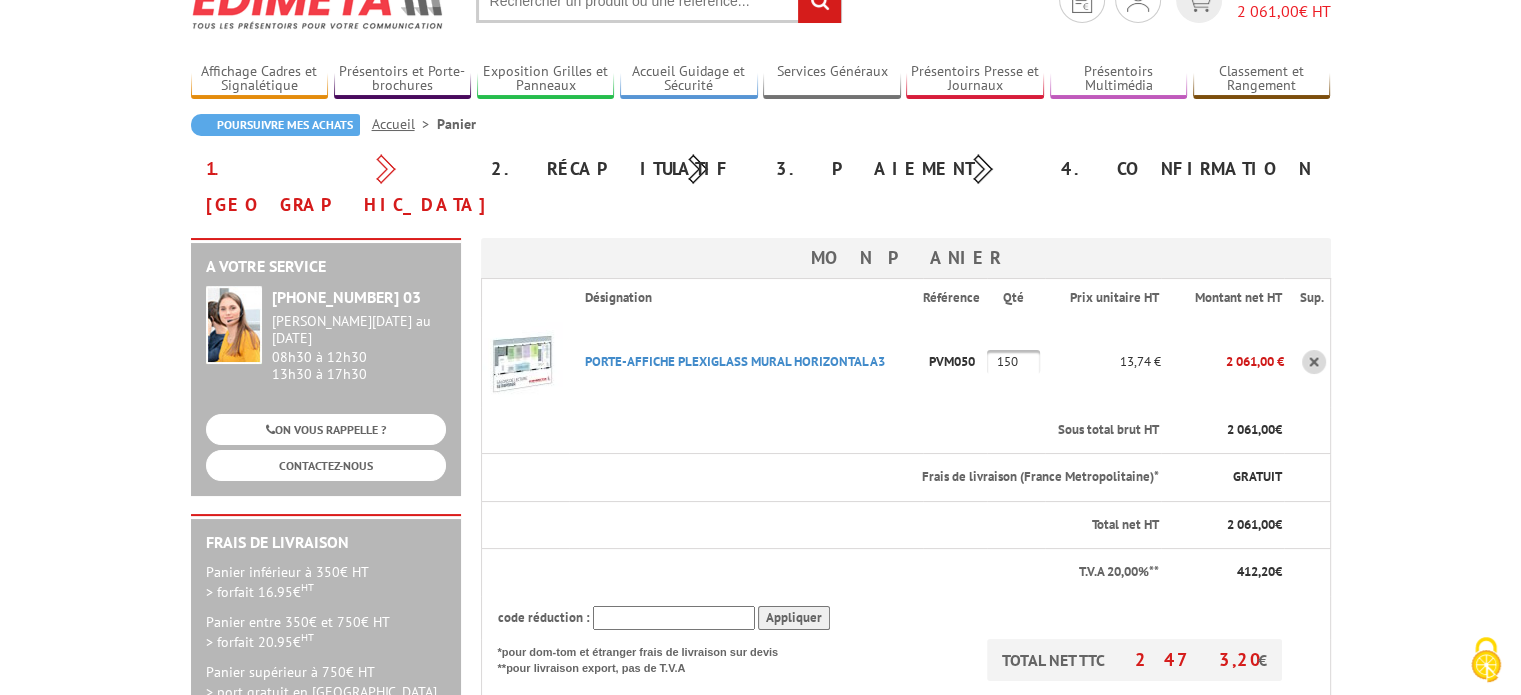click on "Nos équipes sont à votre service du lundi au vendredi de 8h30 à 12h30 et de 13h30 à 17h30    01 46 81 33 03
Catalogue gratuit  |
Commande rapide
Je me connecte
Nouveau client ? Inscrivez-vous
1
Mon panier
2 061,00
€ HT" at bounding box center [760, 777] 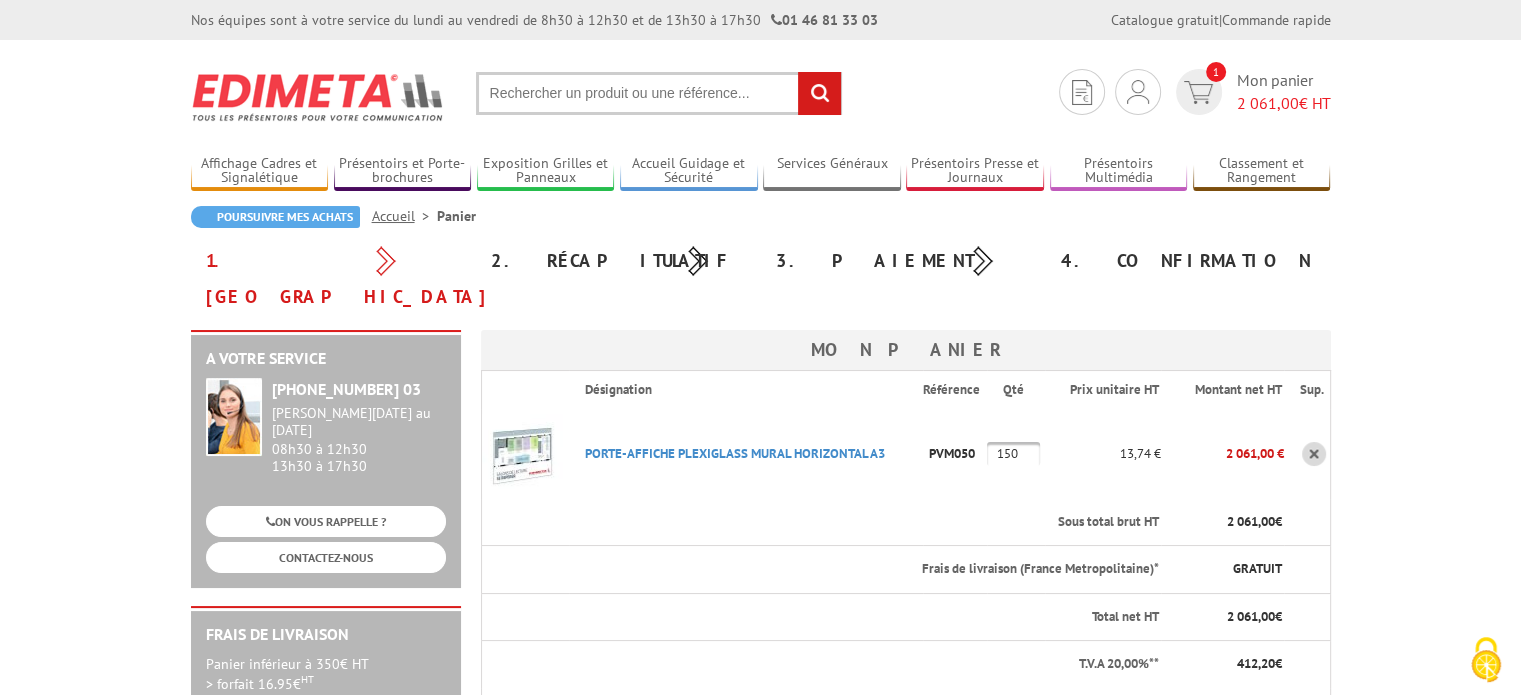 scroll, scrollTop: 0, scrollLeft: 0, axis: both 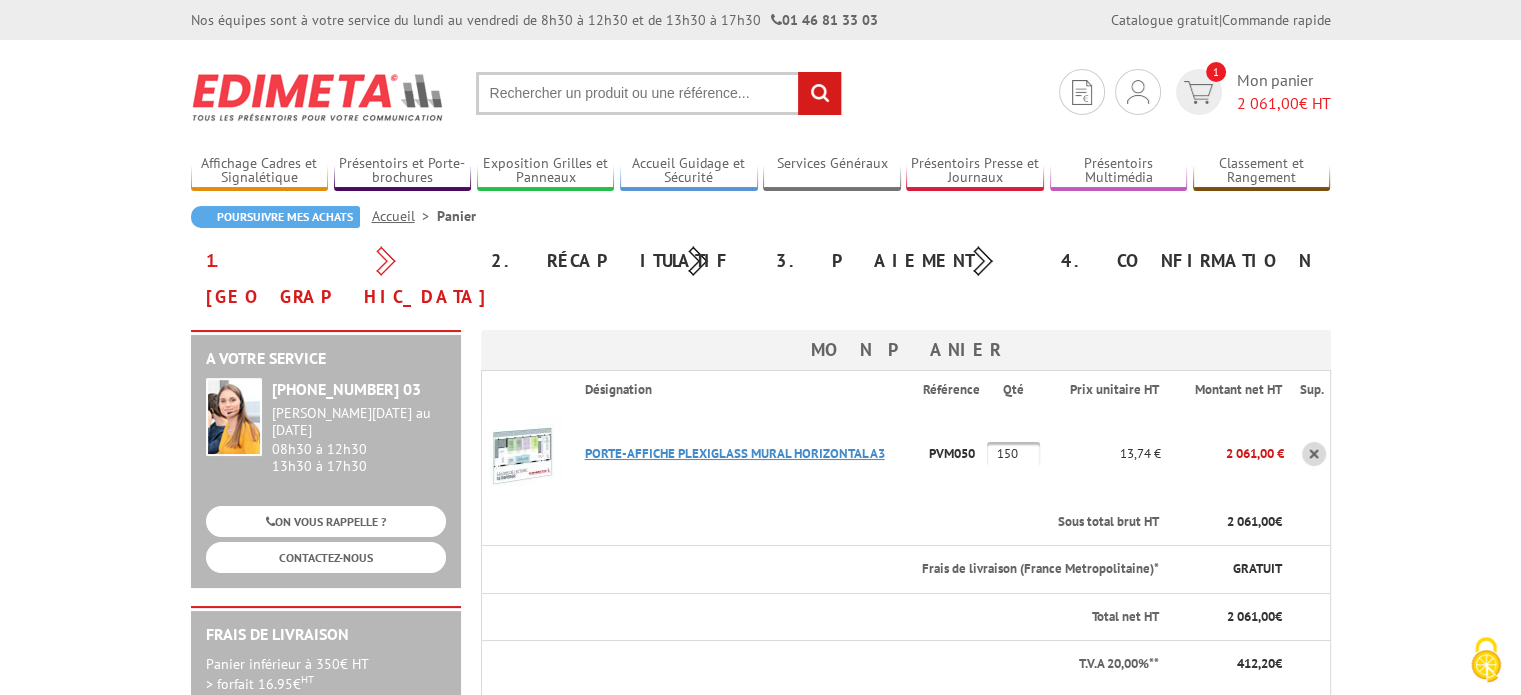 click on "PORTE-AFFICHE PLEXIGLASS MURAL HORIZONTAL A3" at bounding box center [735, 453] 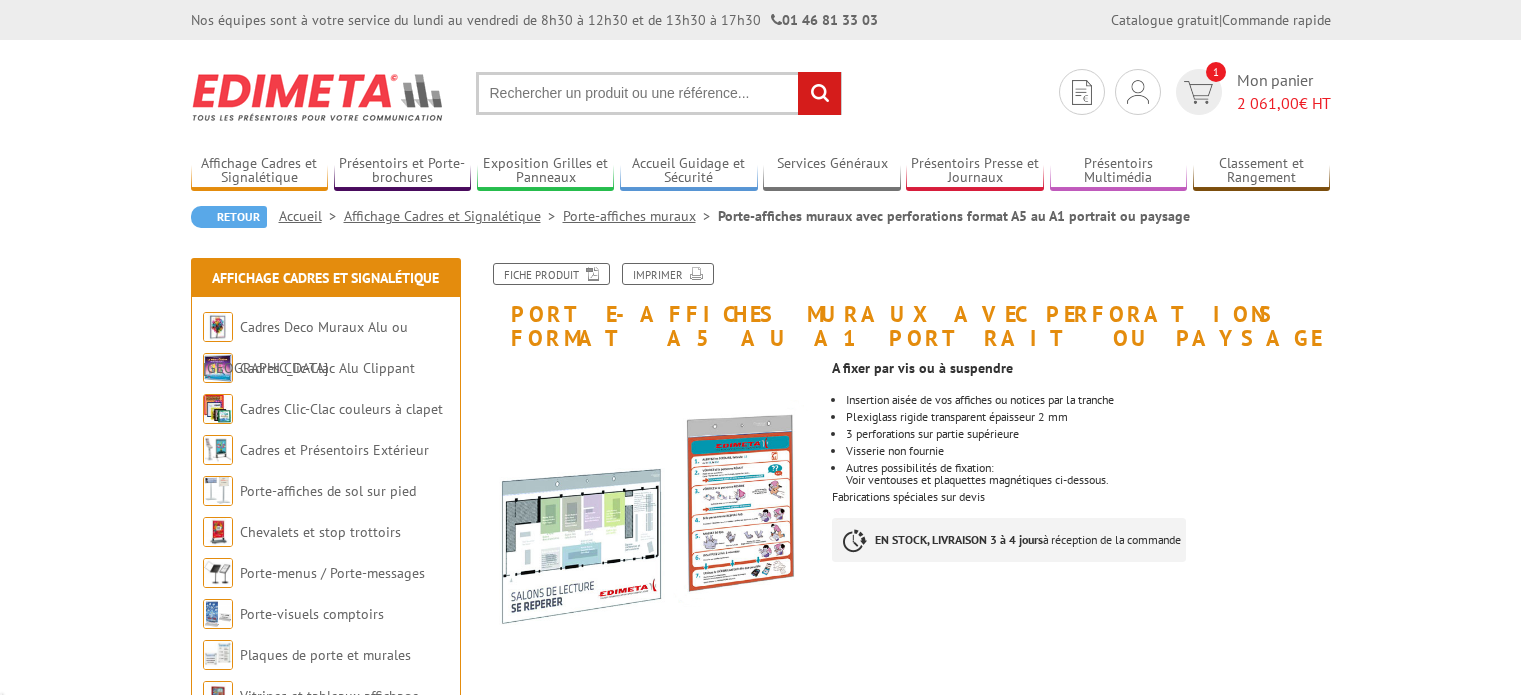 scroll, scrollTop: 0, scrollLeft: 0, axis: both 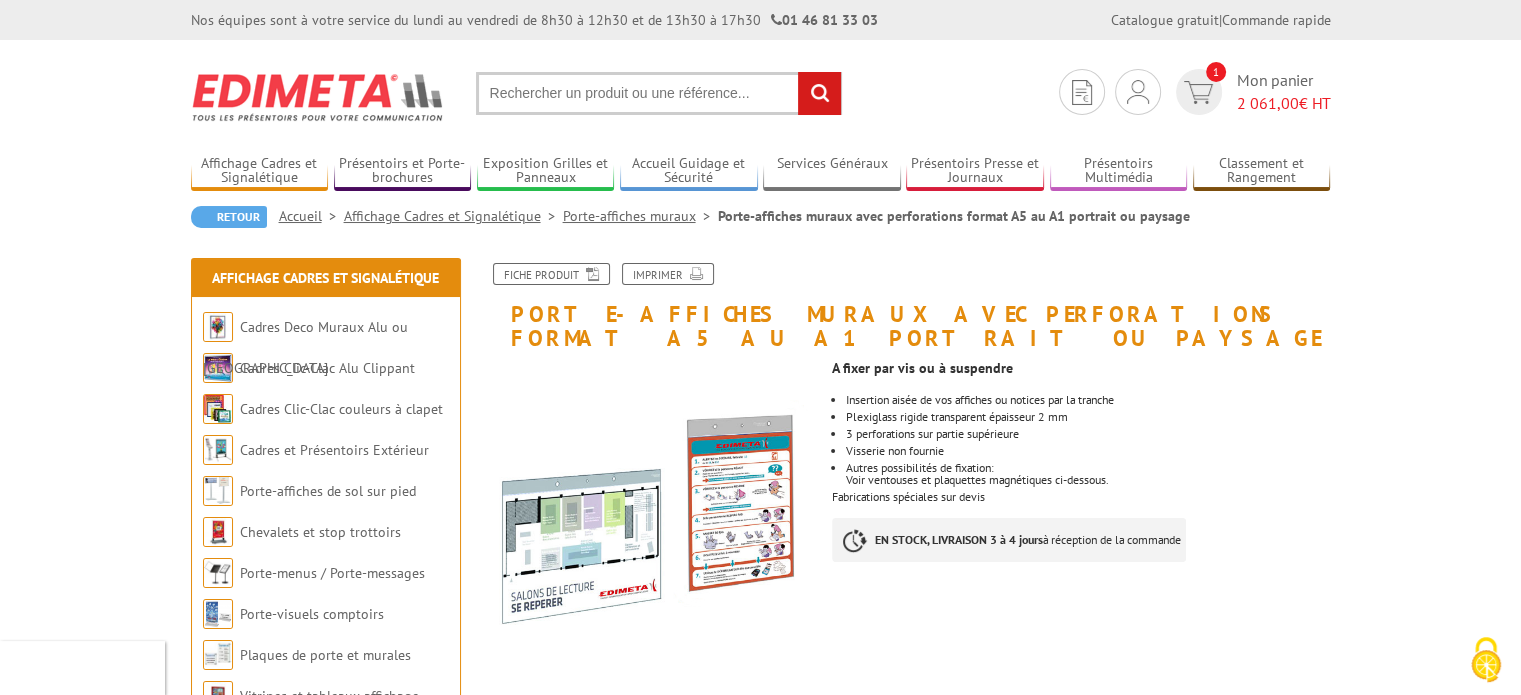 click at bounding box center (649, 528) 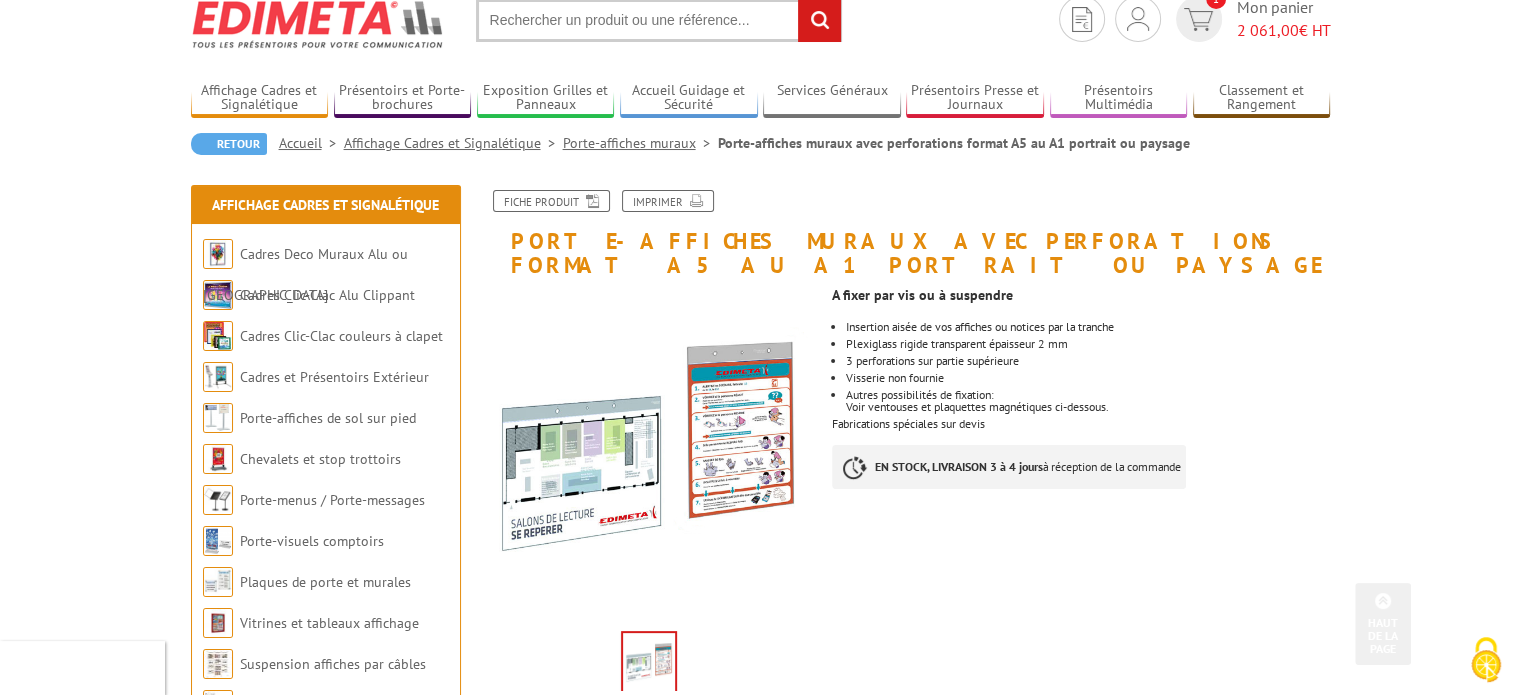 scroll, scrollTop: 0, scrollLeft: 0, axis: both 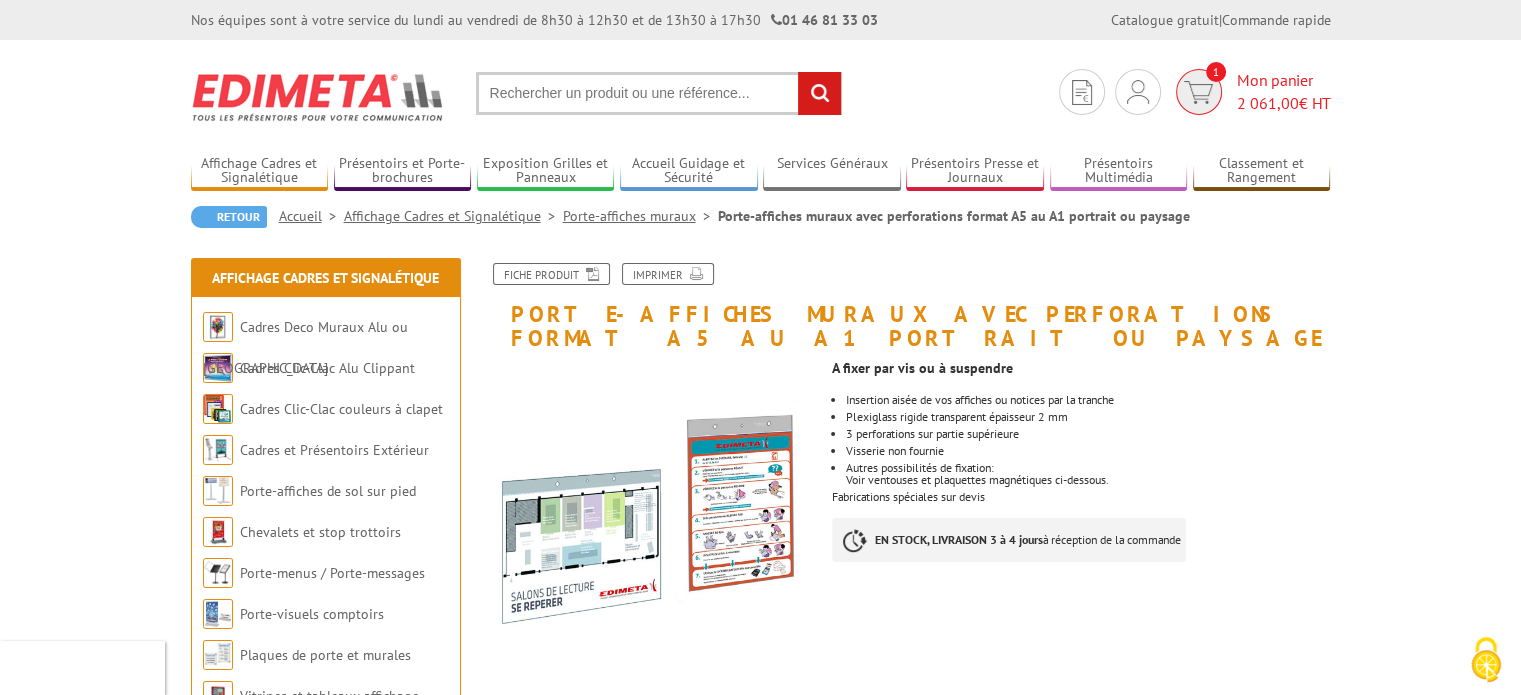 click on "2 061,00" at bounding box center (1268, 103) 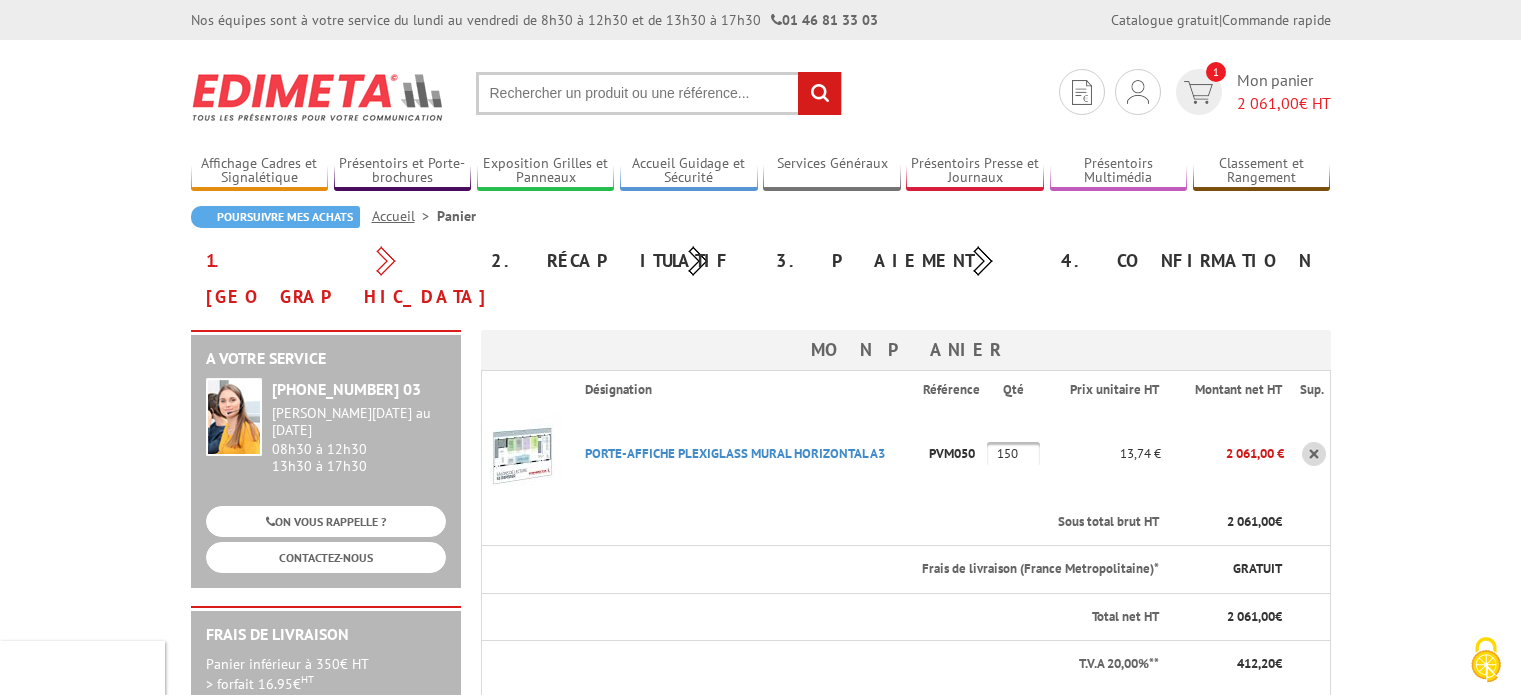 scroll, scrollTop: 0, scrollLeft: 0, axis: both 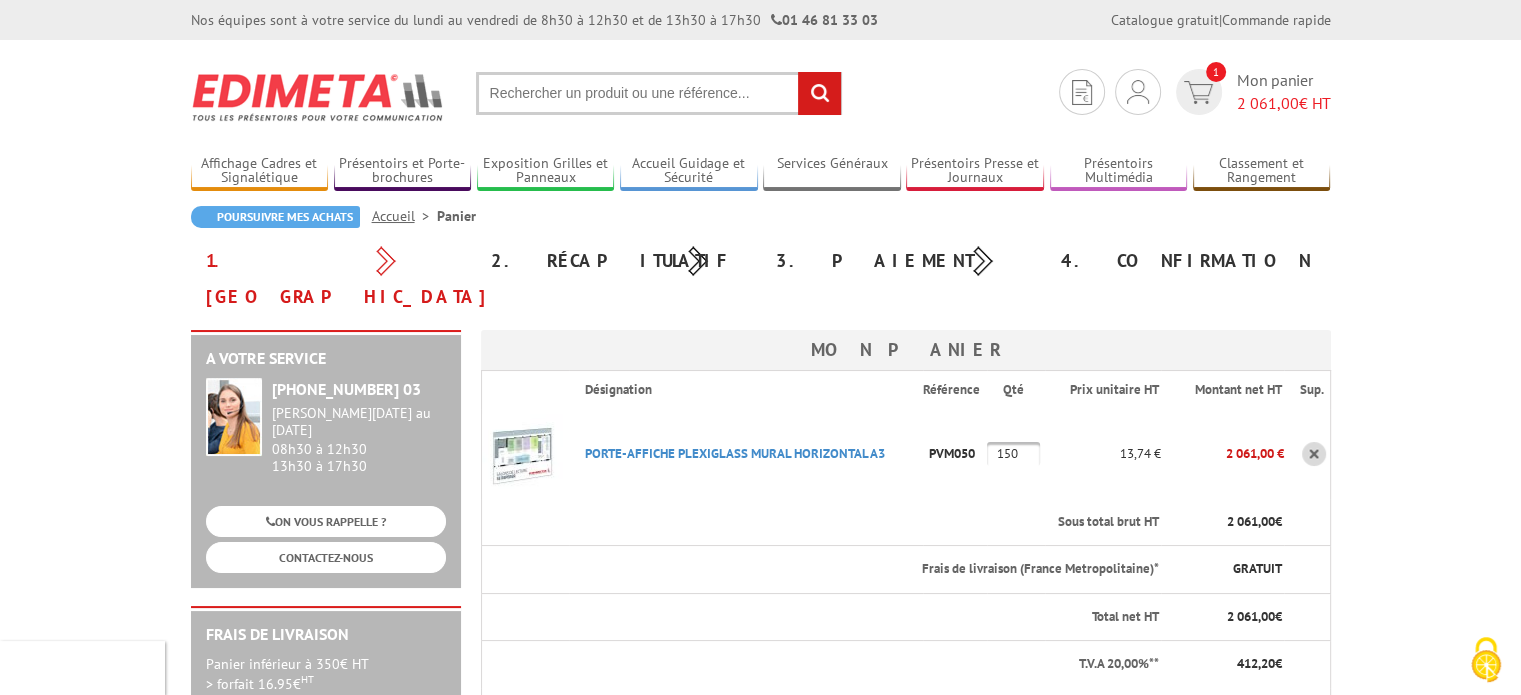click on "150" at bounding box center (1013, 454) 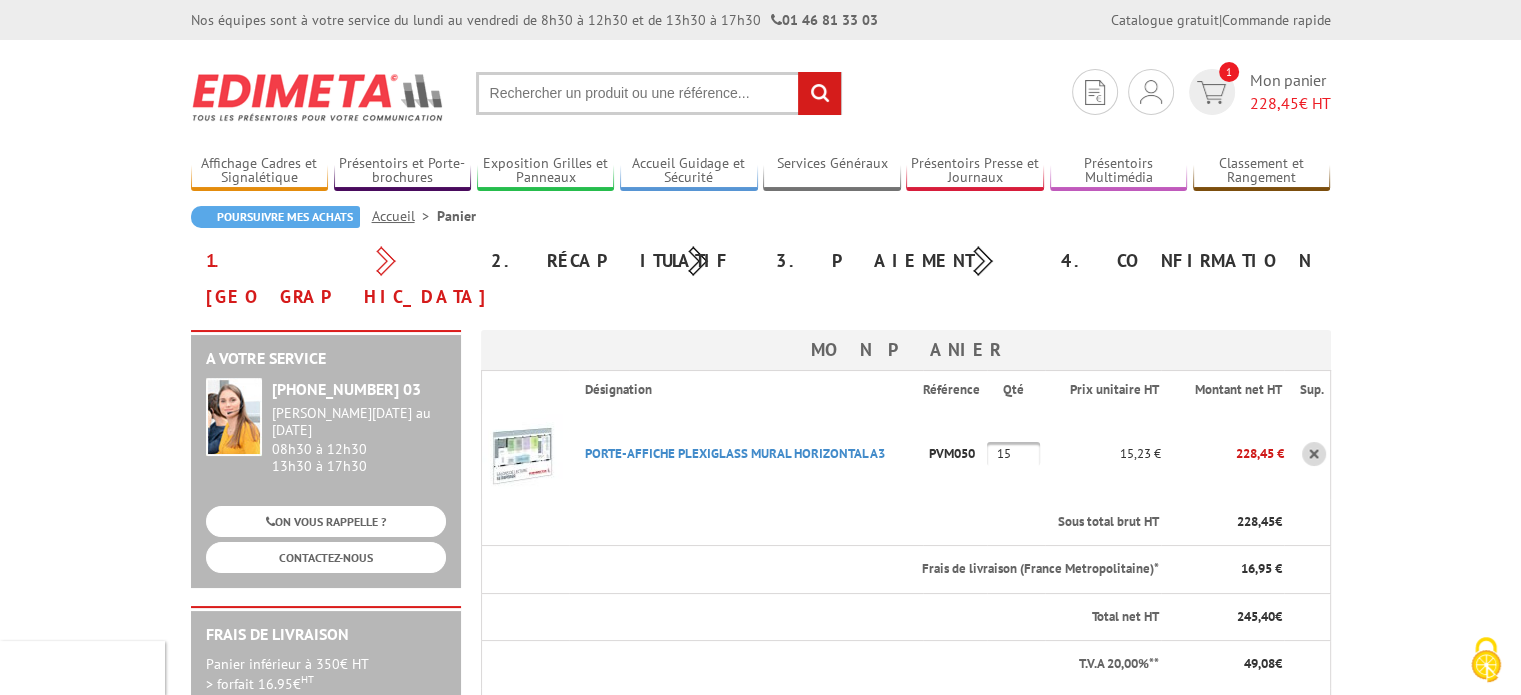 type on "150" 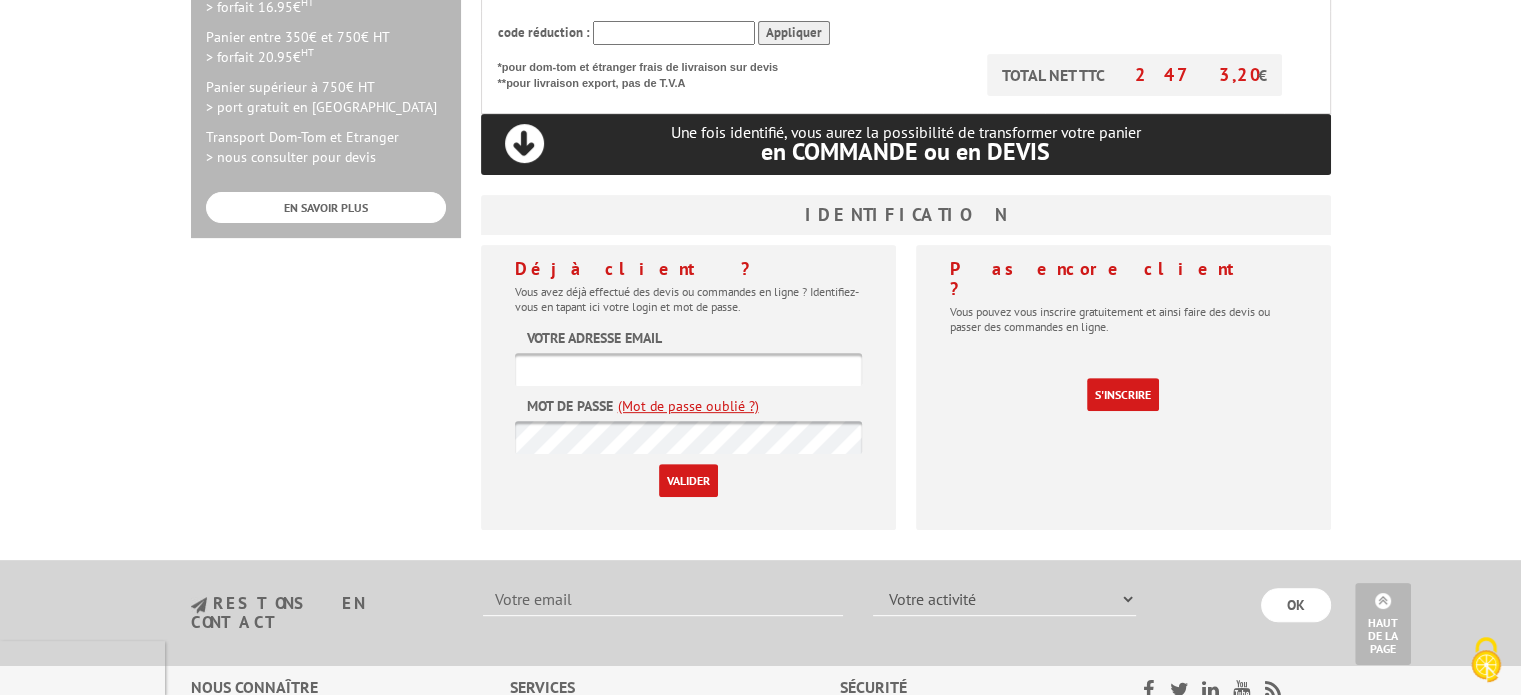 scroll, scrollTop: 492, scrollLeft: 0, axis: vertical 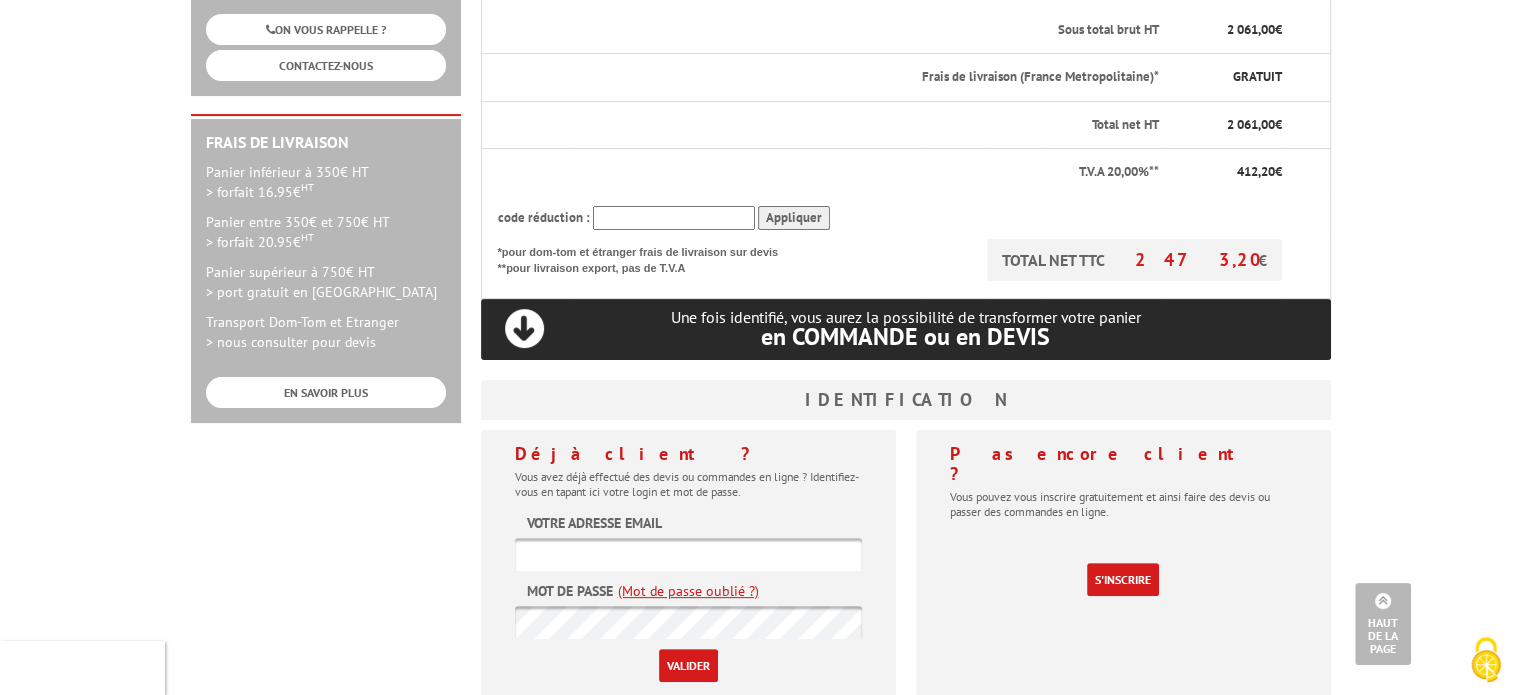 click on "Nos équipes sont à votre service du lundi au vendredi de 8h30 à 12h30 et de 13h30 à 17h30    01 46 81 33 03
Catalogue gratuit  |
Commande rapide
Je me connecte
Nouveau client ? Inscrivez-vous
1
Mon panier
2 061,00
€ HT
rechercher" at bounding box center (760, 377) 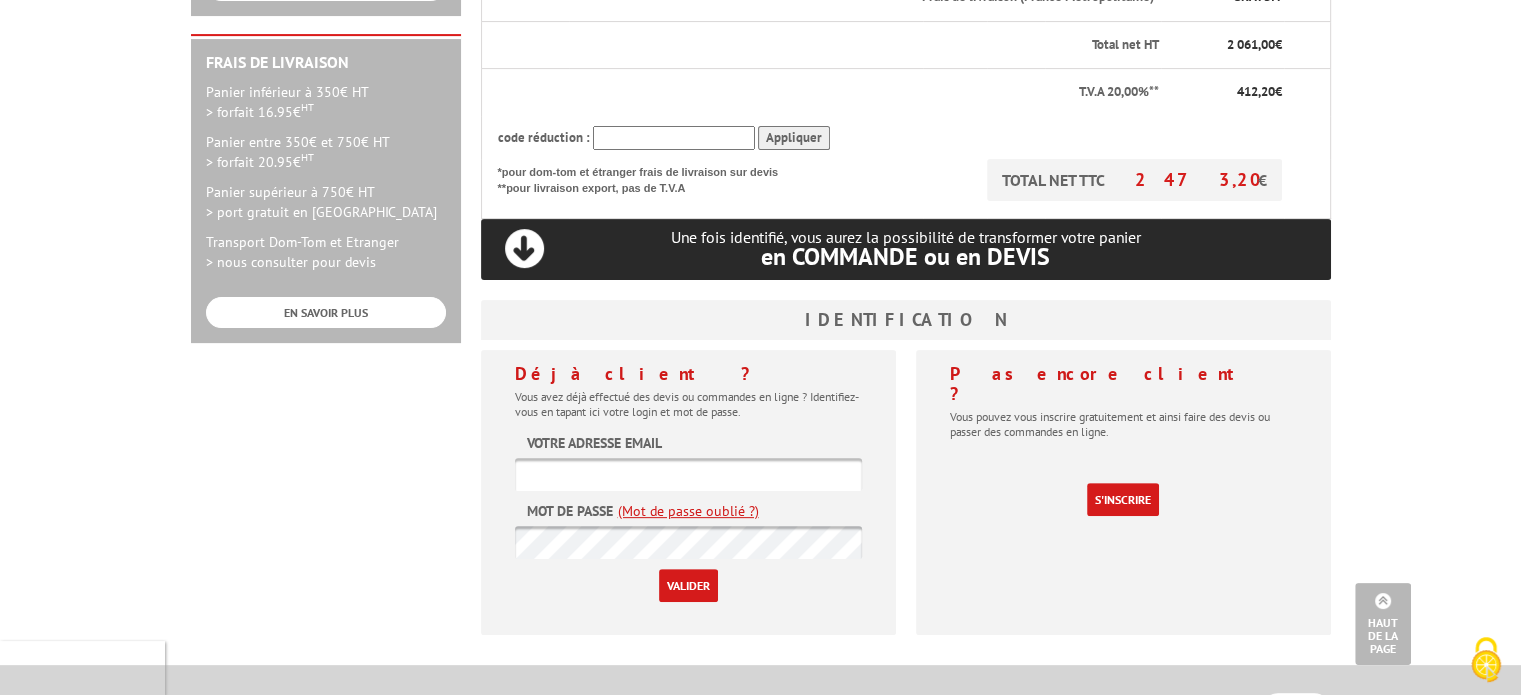 scroll, scrollTop: 800, scrollLeft: 0, axis: vertical 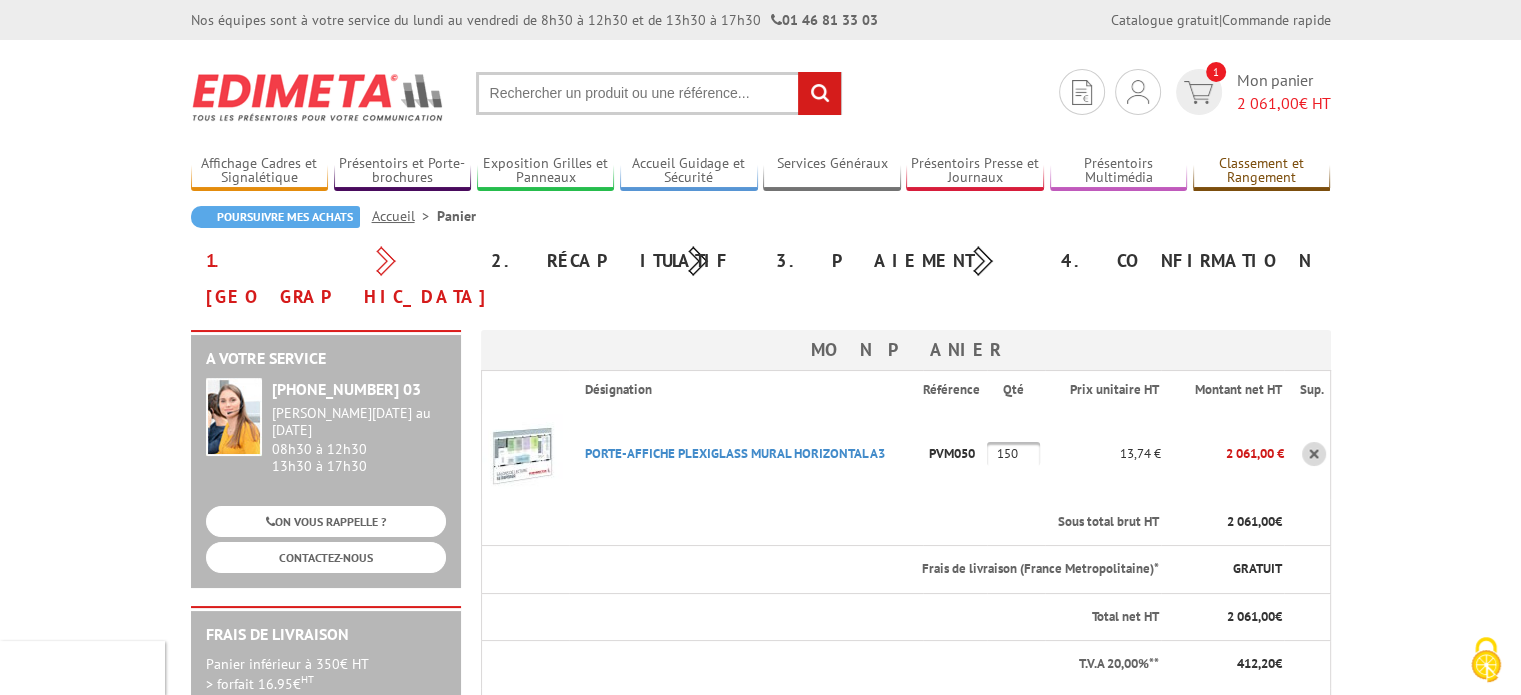 drag, startPoint x: 1336, startPoint y: 142, endPoint x: 1294, endPoint y: 142, distance: 42 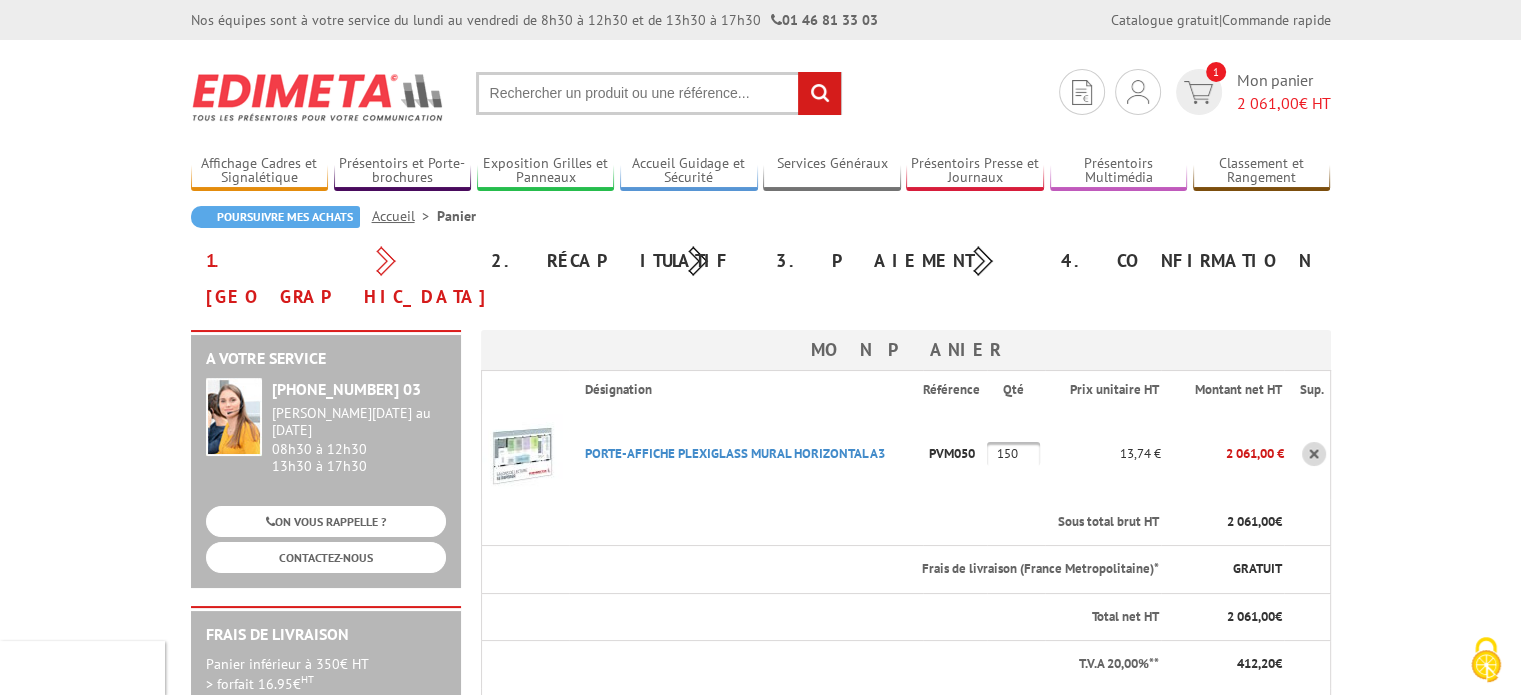 click at bounding box center [1486, 660] 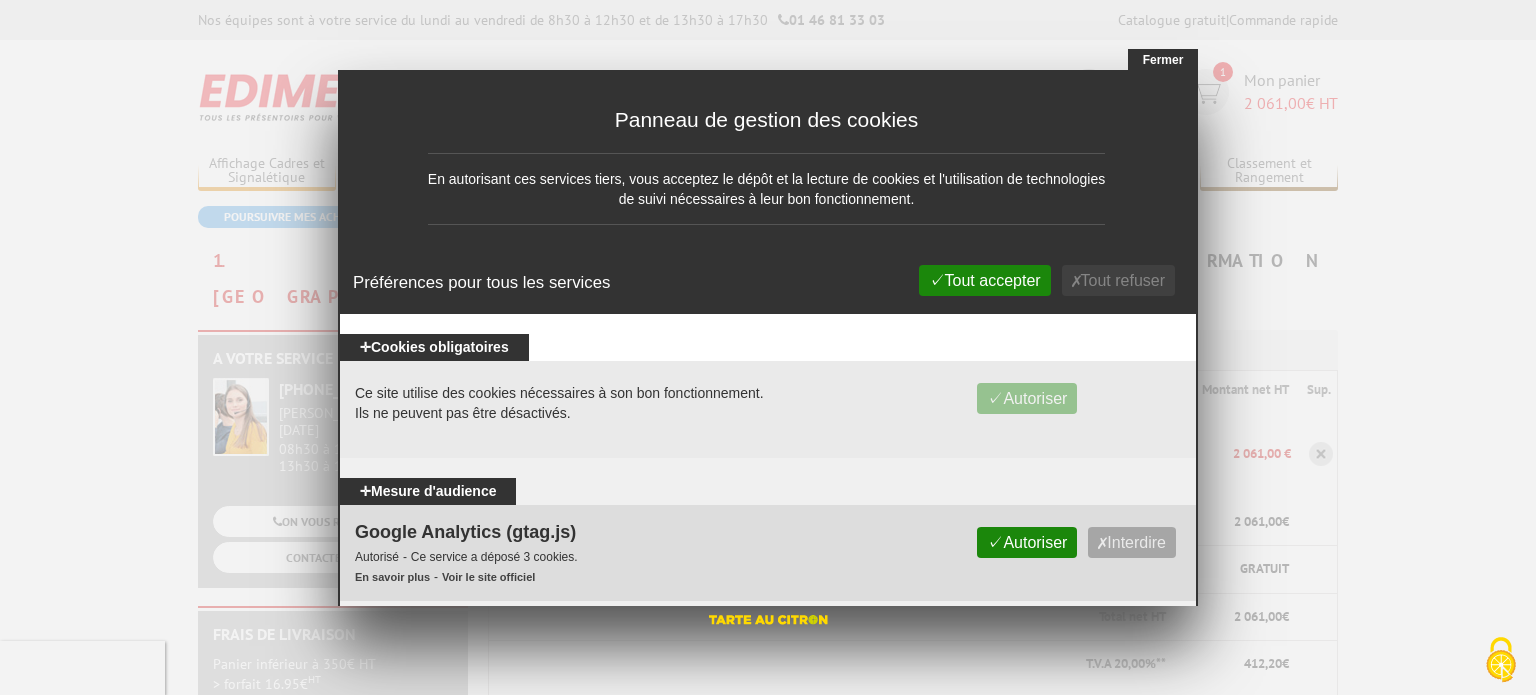 drag, startPoint x: 1156, startPoint y: 58, endPoint x: 1168, endPoint y: 64, distance: 13.416408 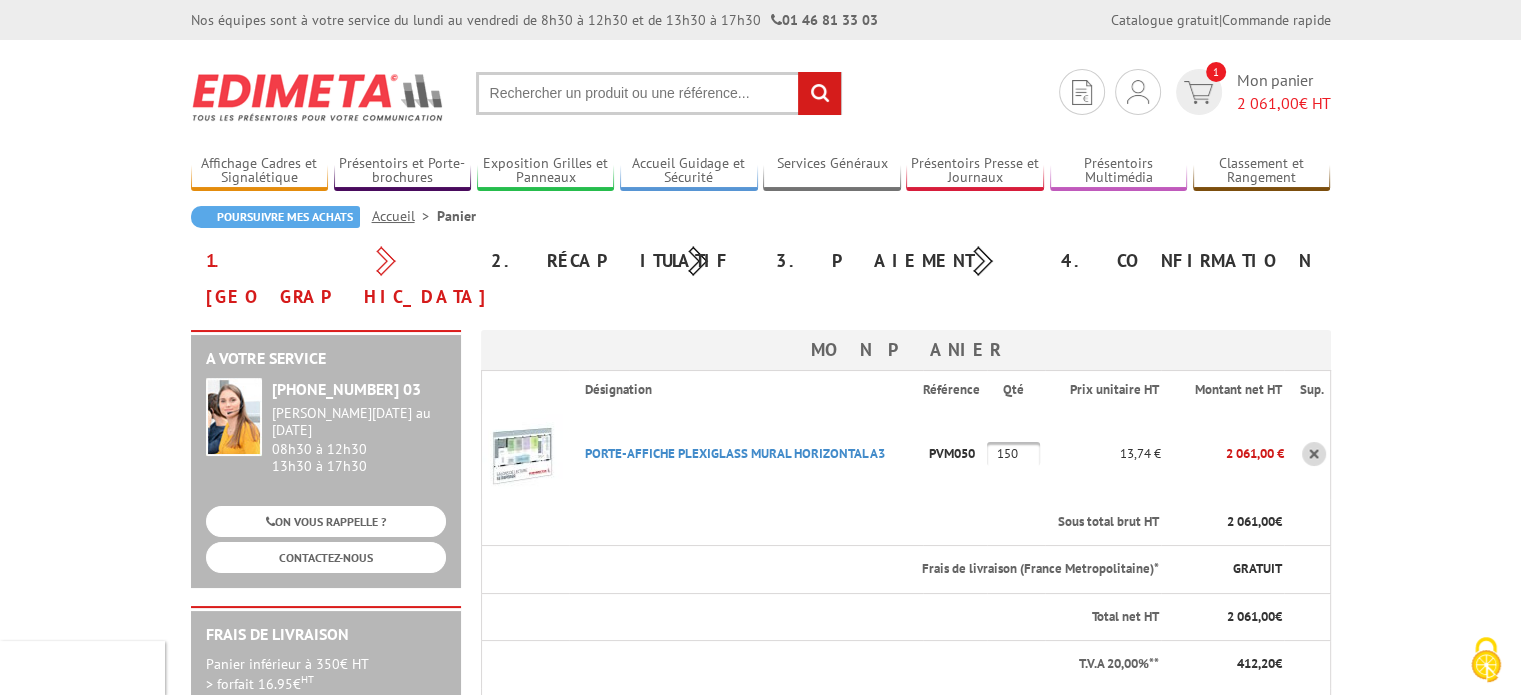 click on "Nos équipes sont à votre service du [DATE] au [DATE] de 8h30 à 12h30 et de 13h30 à 17h30    01 46 81 33 03
Catalogue gratuit  |
Commande rapide
Je me connecte
Nouveau client ? Inscrivez-vous
1
Mon panier
2 061,00
€ HT
rechercher" at bounding box center (760, 869) 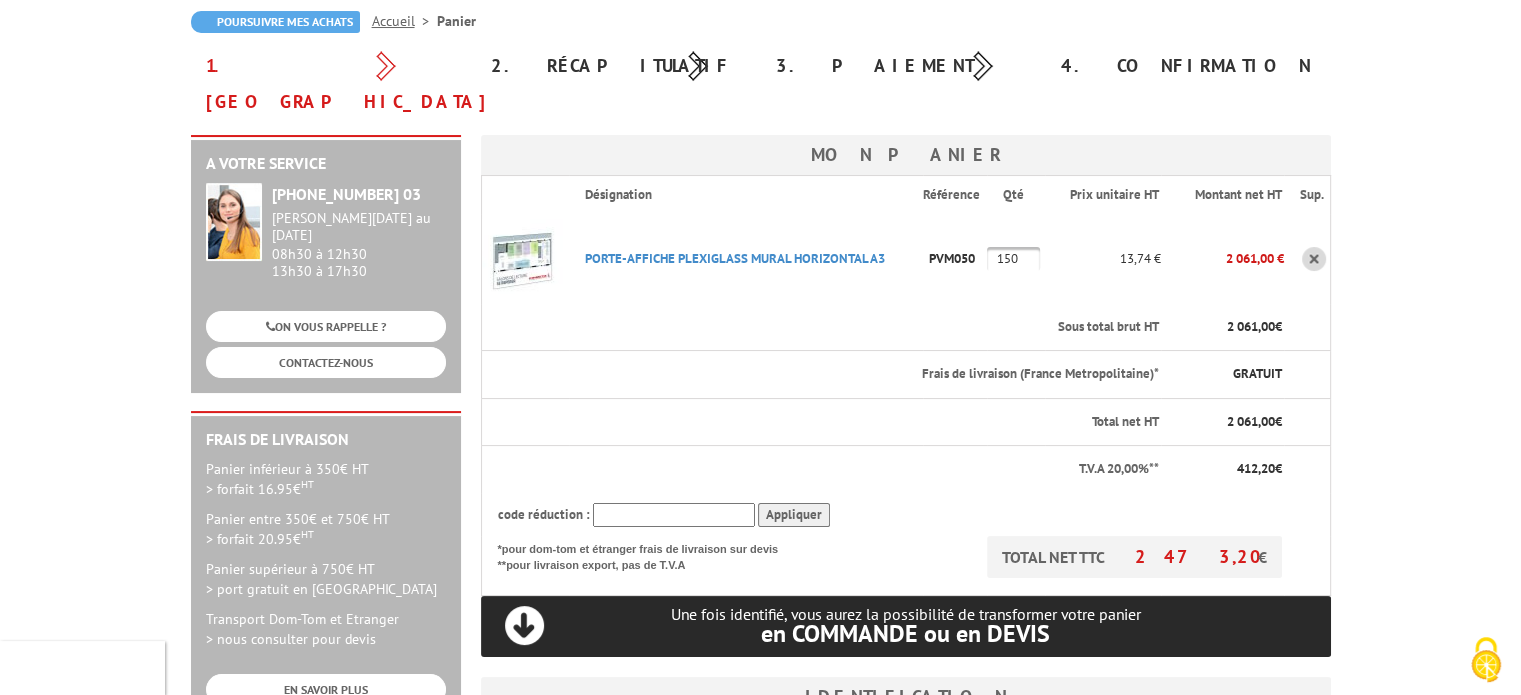 scroll, scrollTop: 300, scrollLeft: 0, axis: vertical 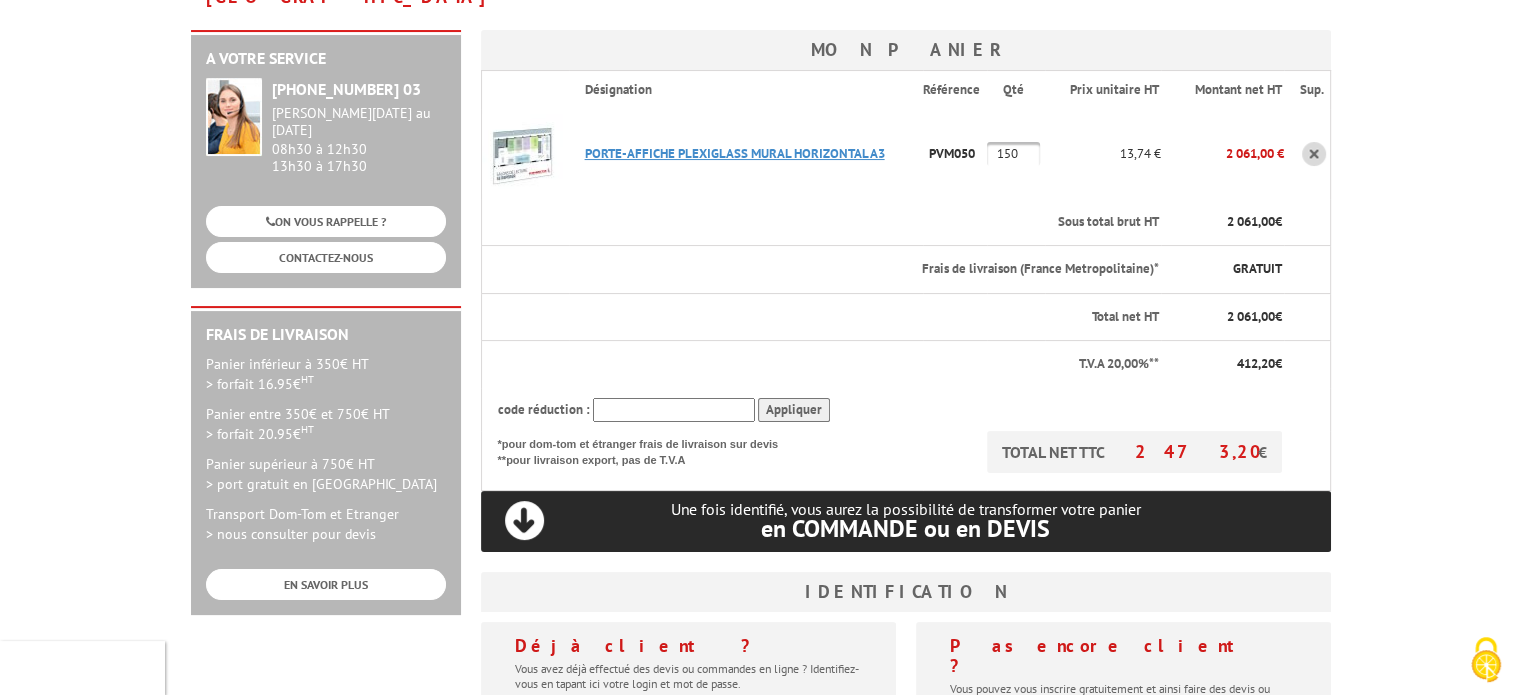 click on "PORTE-AFFICHE PLEXIGLASS MURAL HORIZONTAL A3" at bounding box center [735, 153] 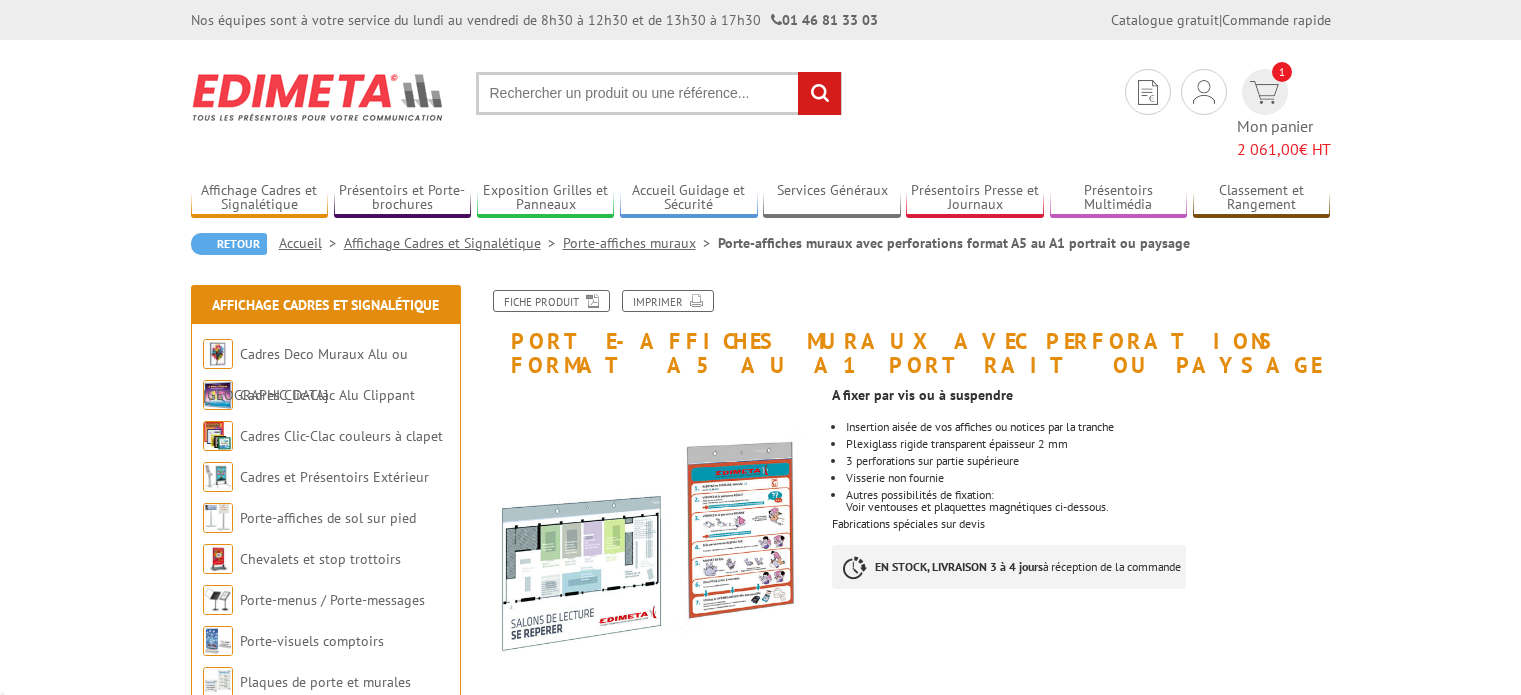 scroll, scrollTop: 0, scrollLeft: 0, axis: both 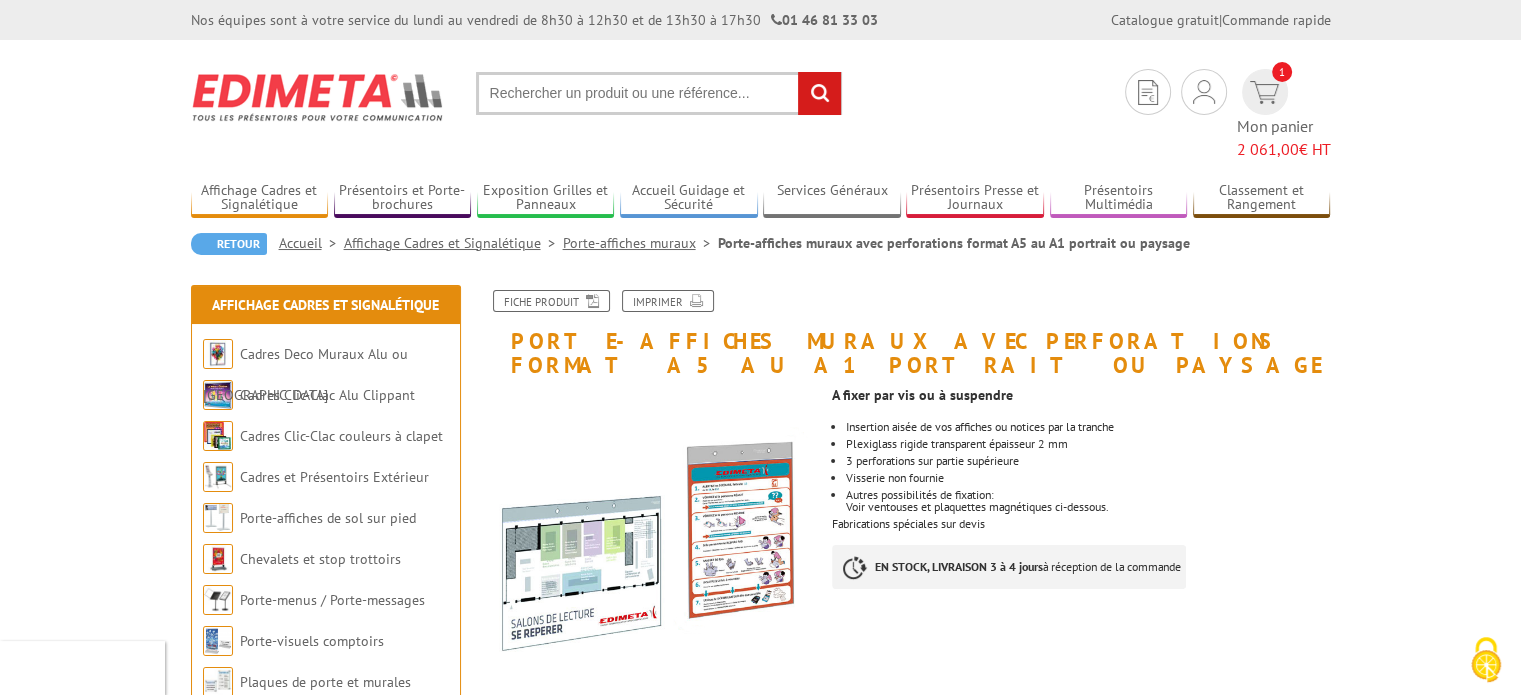 click on "Nos équipes sont à votre service du [DATE] au [DATE] de 8h30 à 12h30 et de 13h30 à 17h30    01 46 81 33 03
Catalogue gratuit  |
Commande rapide
Je me connecte
Nouveau client ? Inscrivez-vous
1
Mon panier
2 061,00
€ HT
rechercher" at bounding box center [760, 2510] 